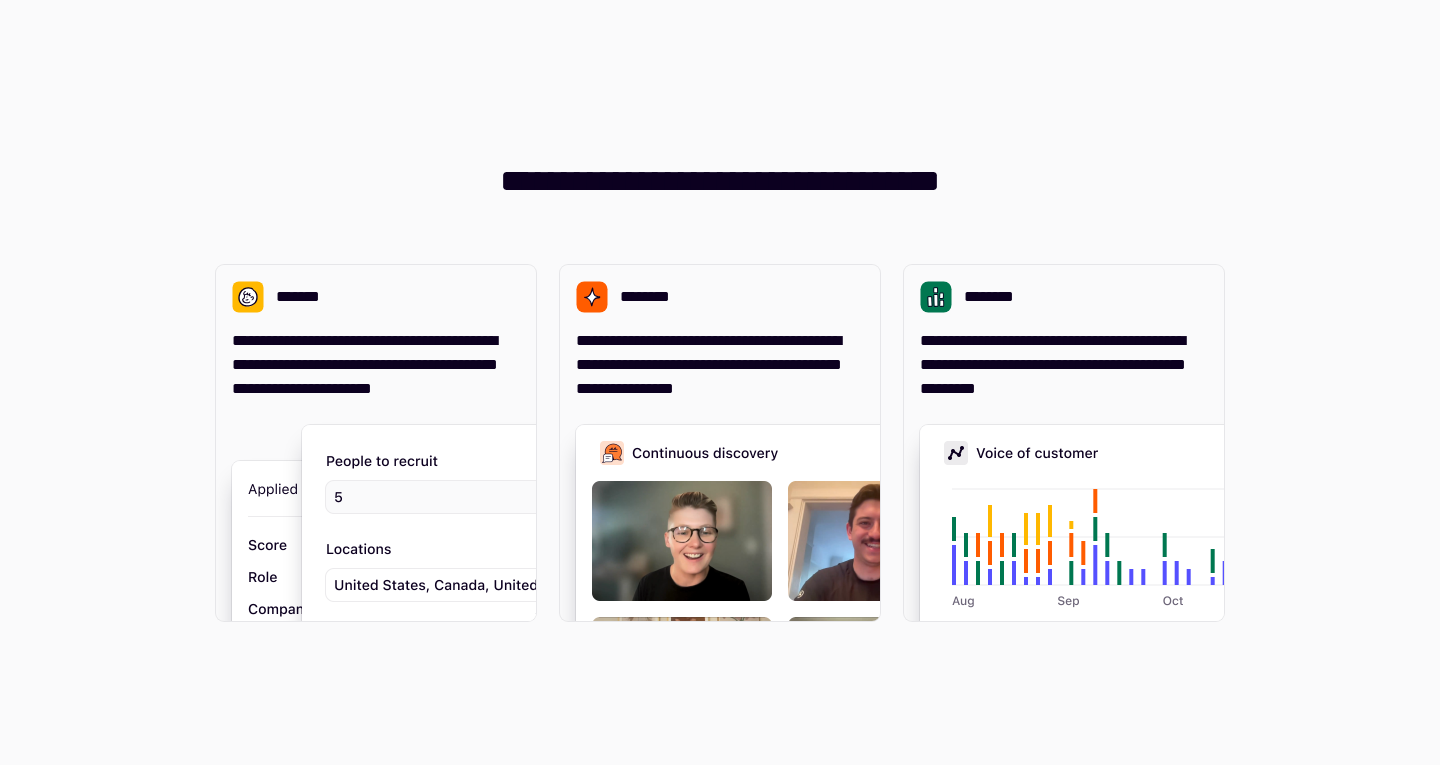 scroll, scrollTop: 0, scrollLeft: 0, axis: both 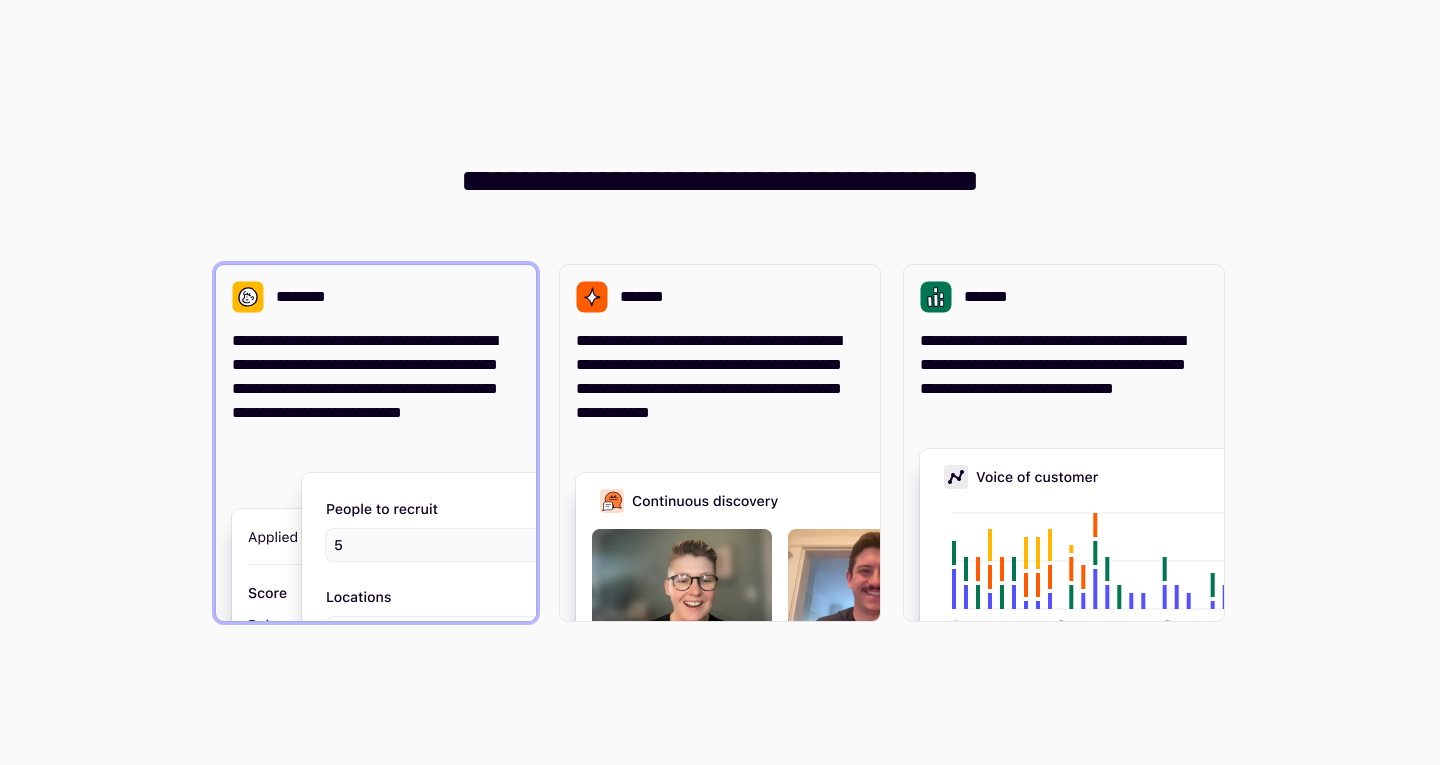 click on "**********" at bounding box center [365, 376] 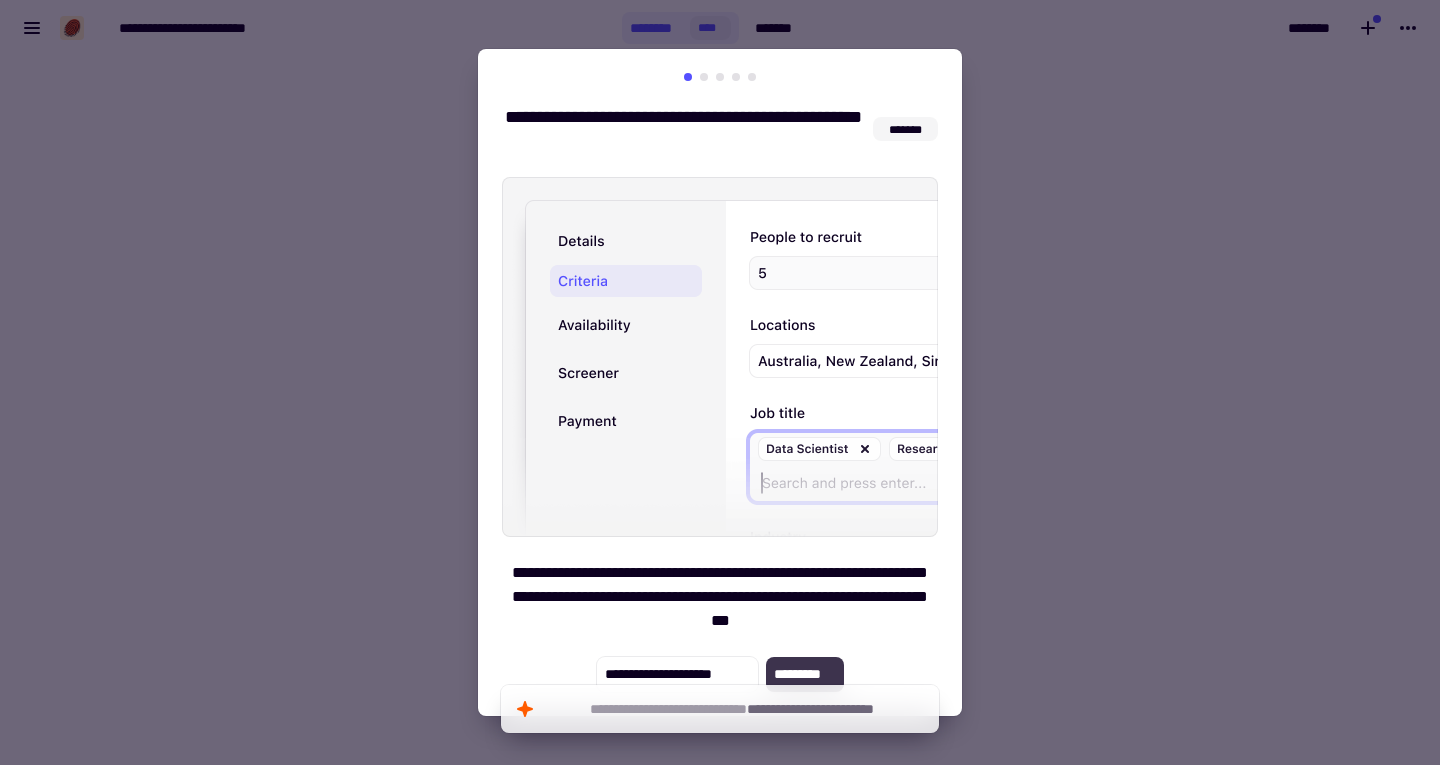 click on "*********" 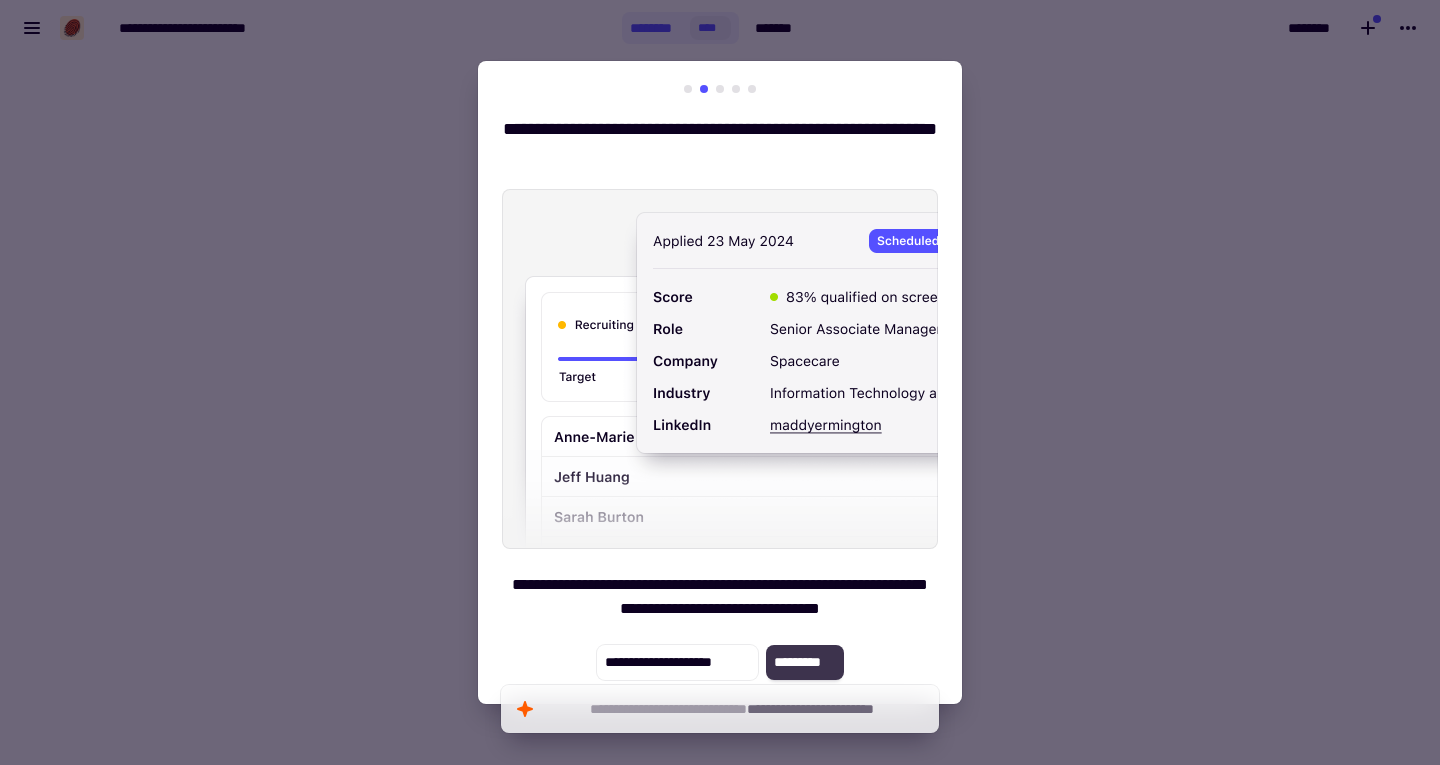 click on "*********" 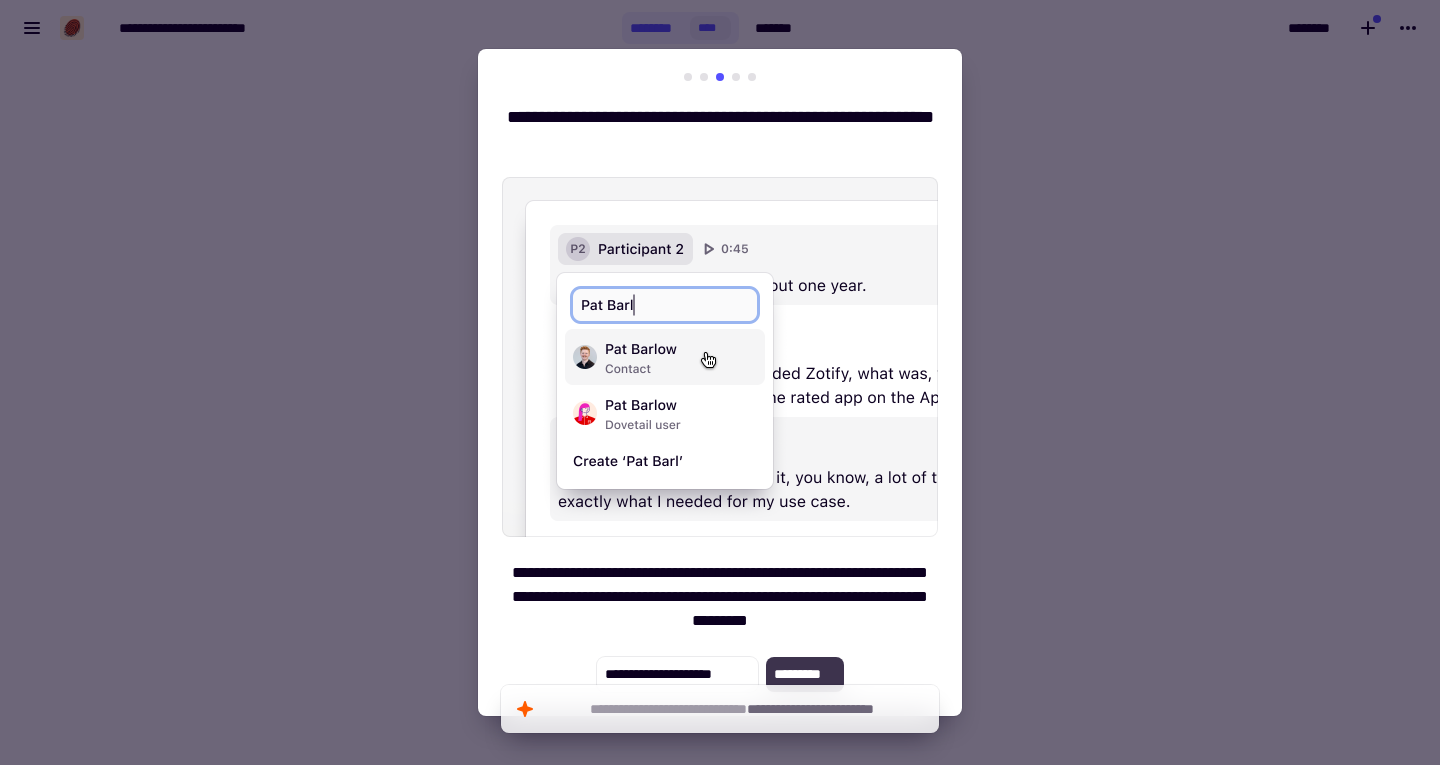 click on "*********" 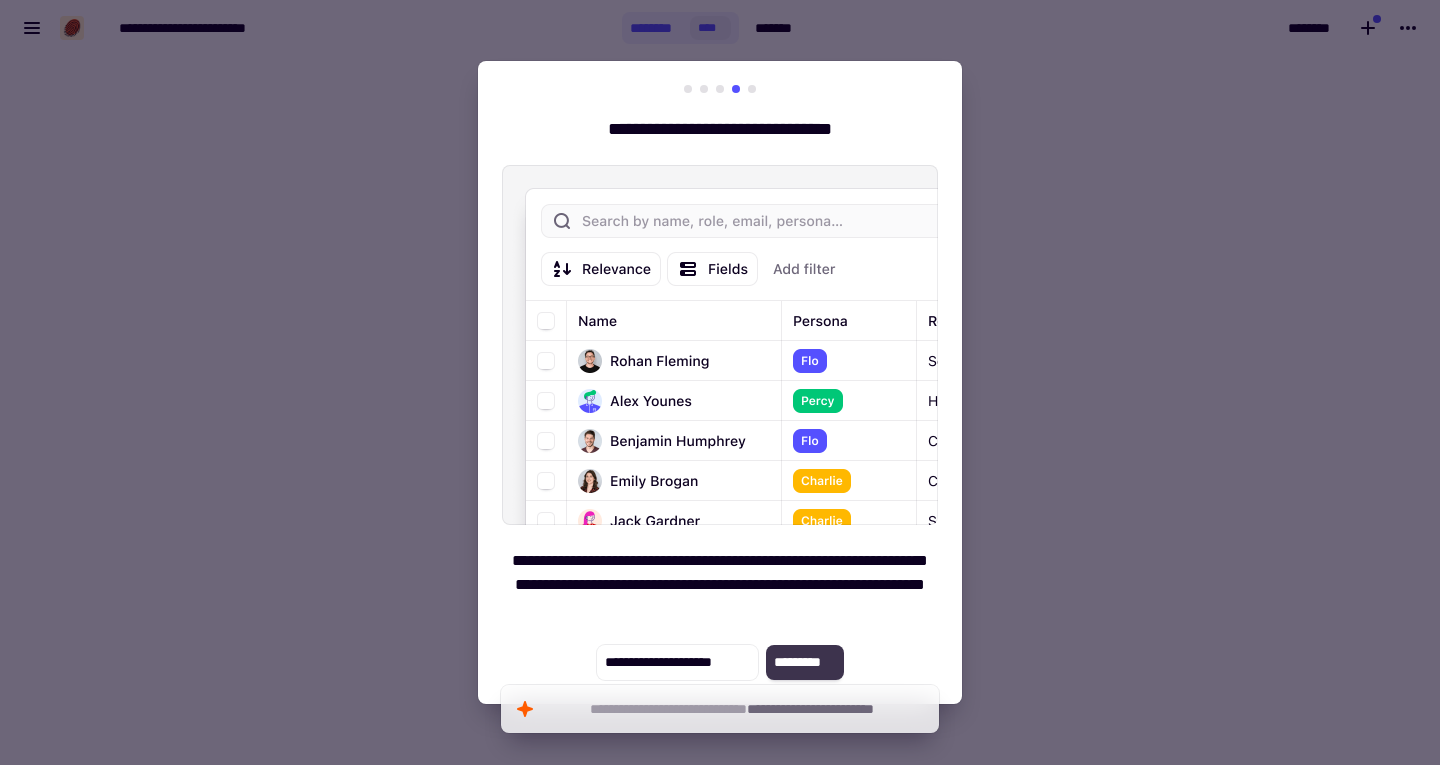 click on "*********" 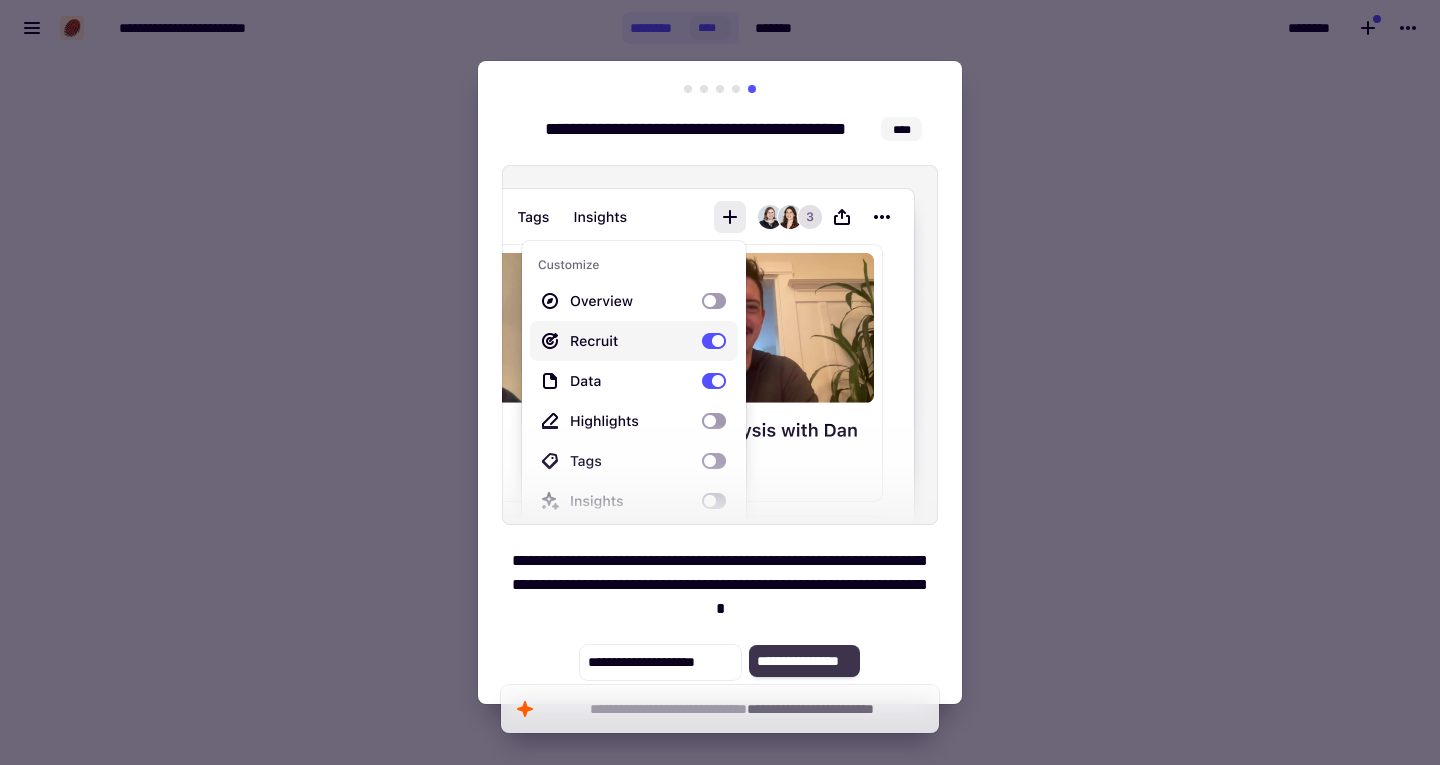 click on "**********" 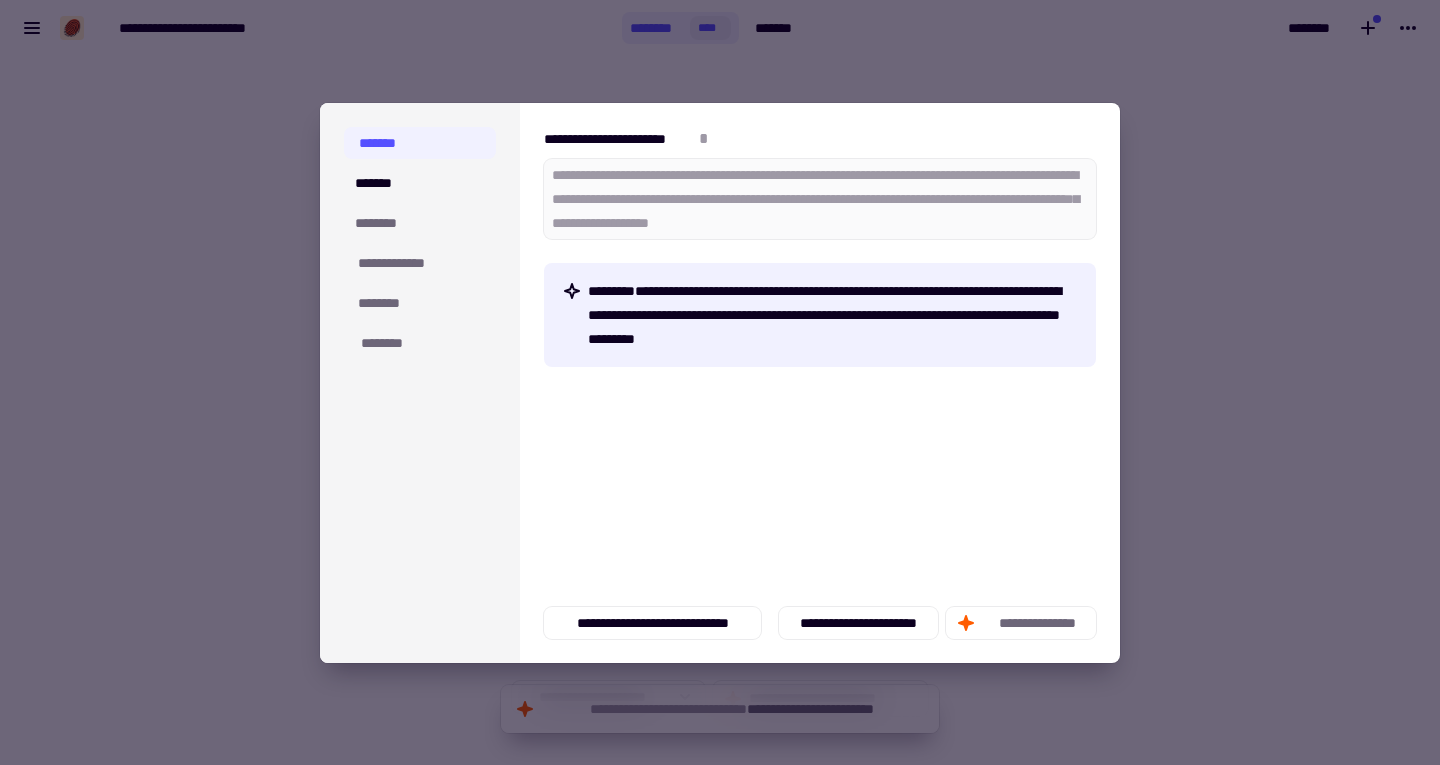 click at bounding box center [720, 382] 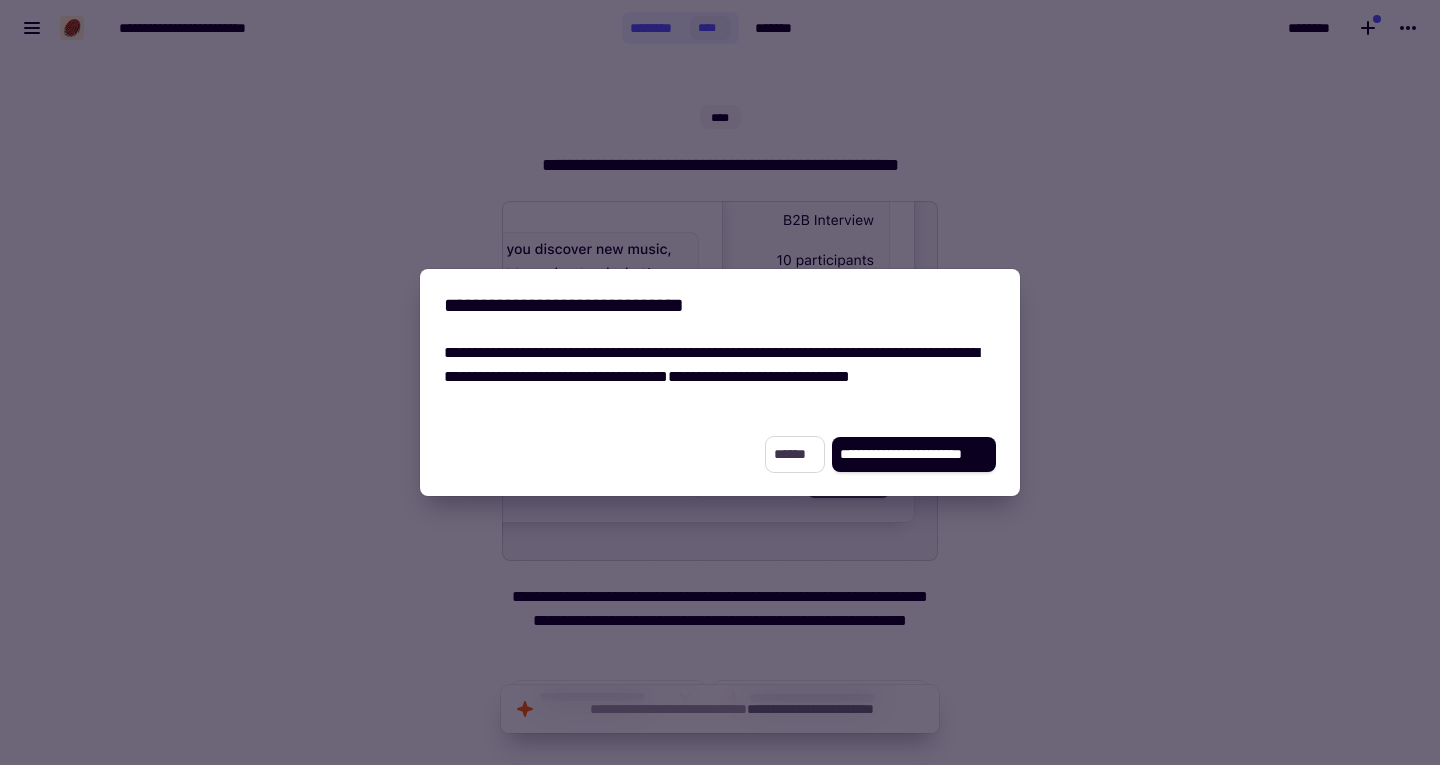 click on "******" at bounding box center [795, 454] 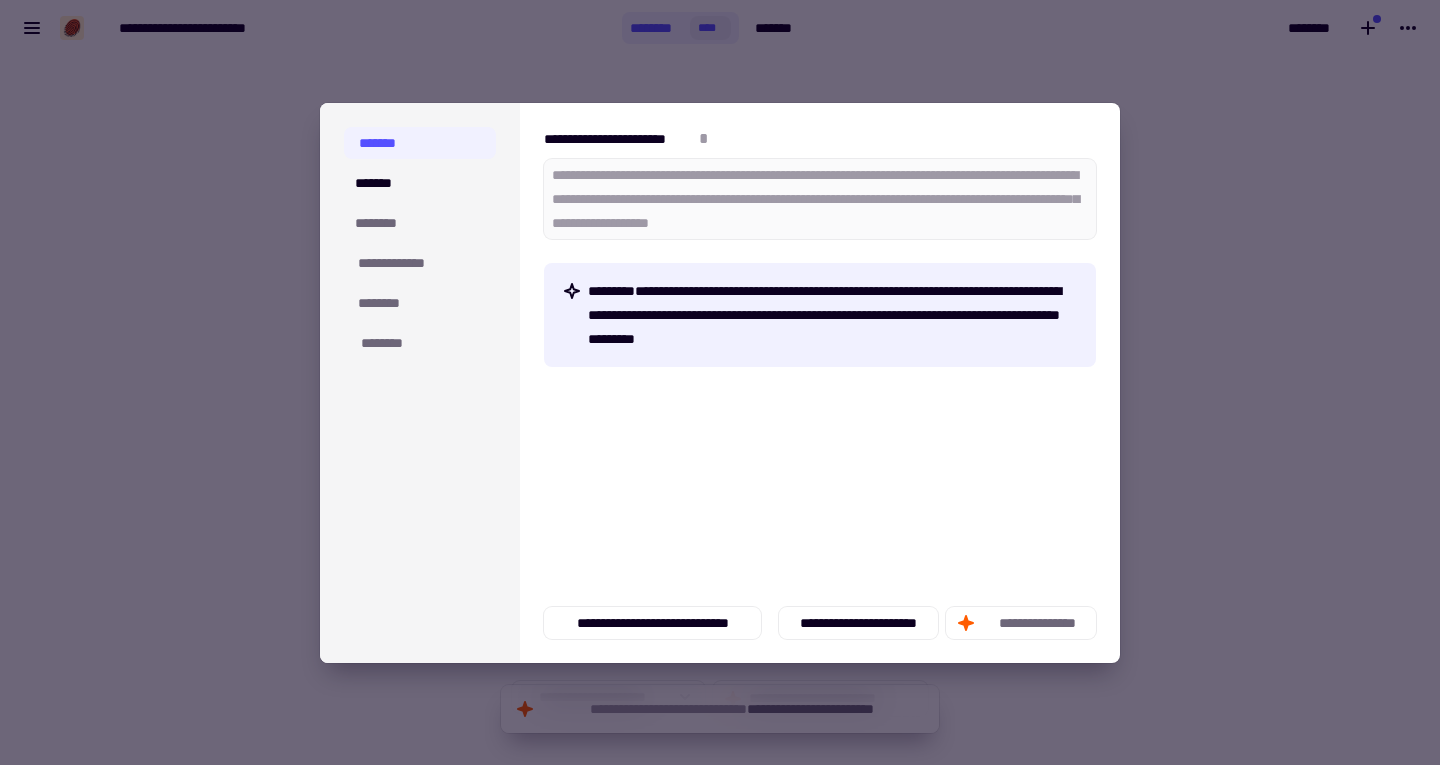 click at bounding box center [720, 382] 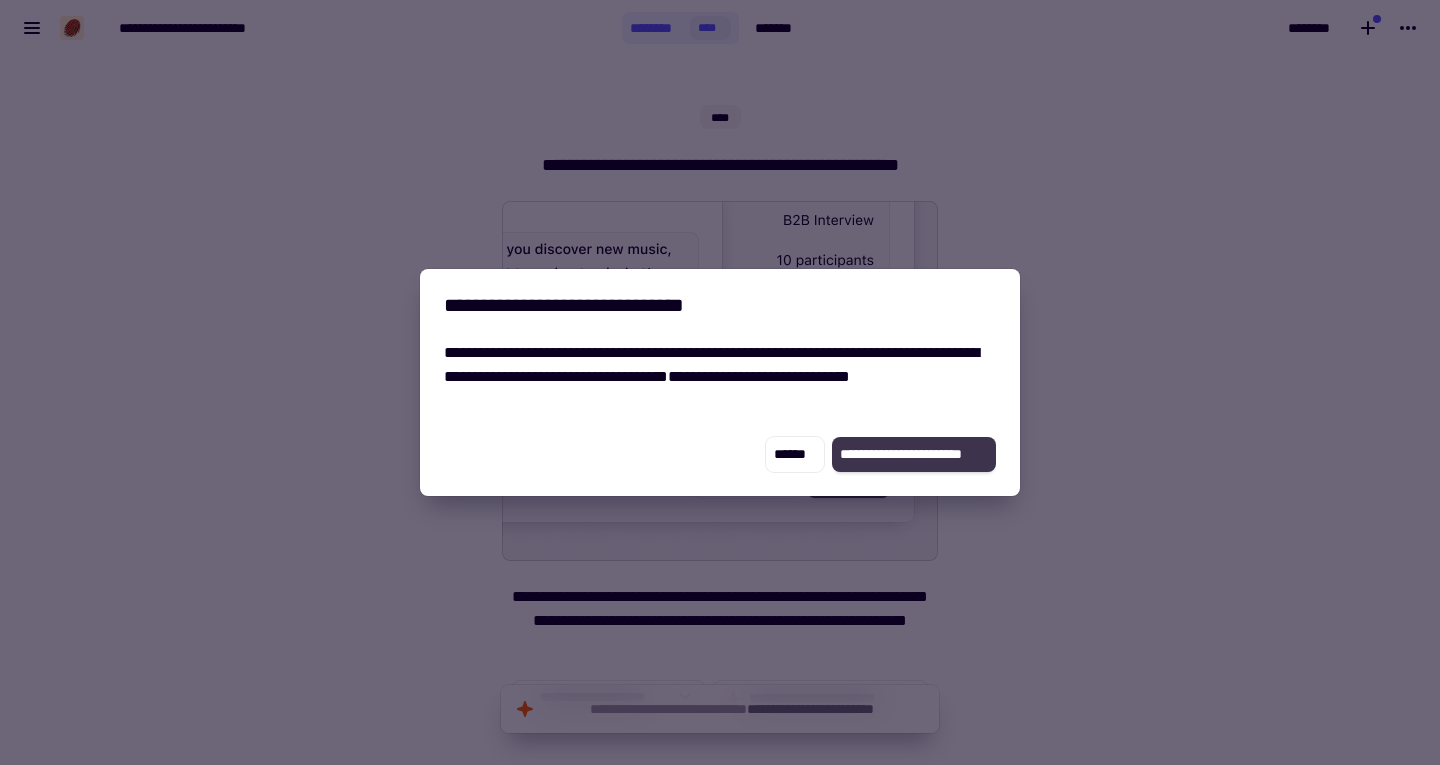 click on "**********" at bounding box center (901, 455) 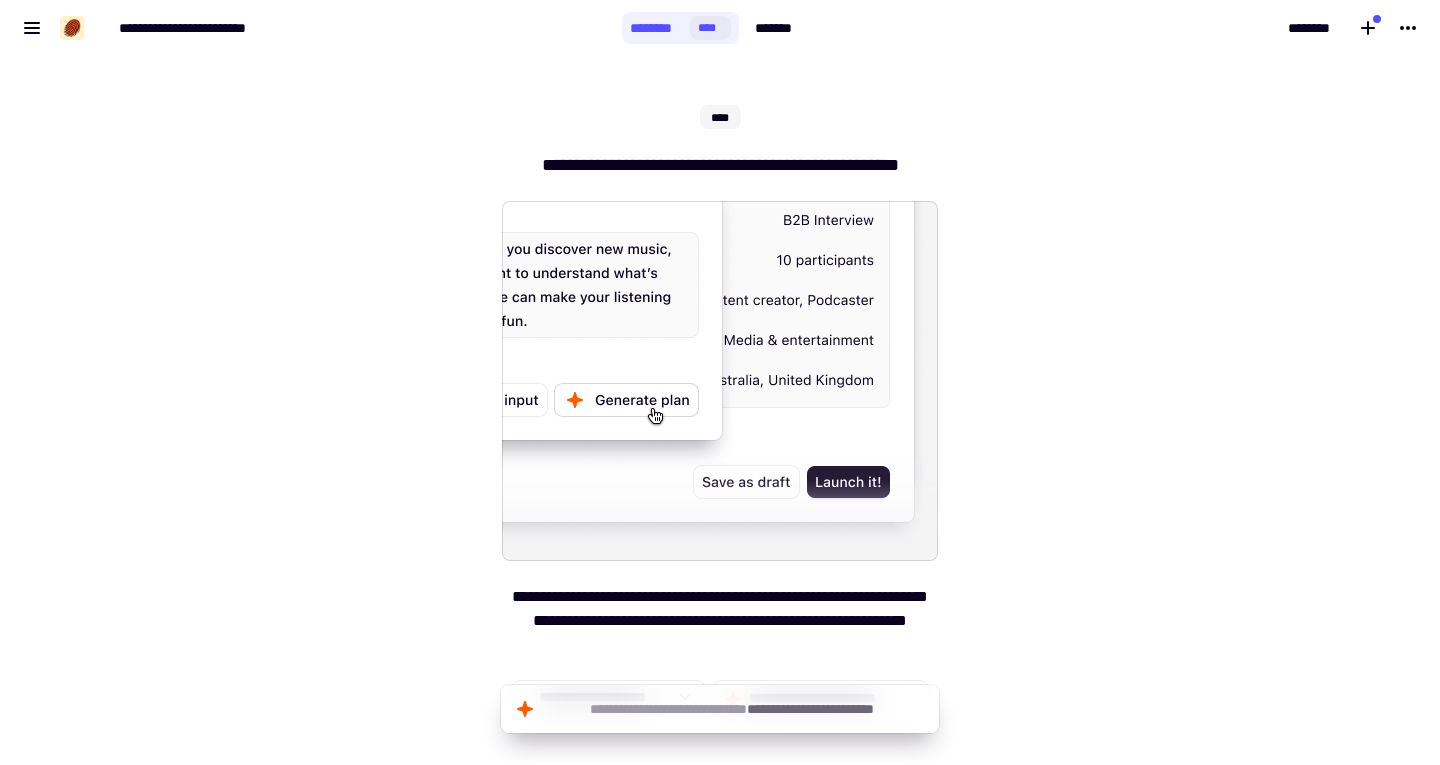 click on "**********" at bounding box center [311, 28] 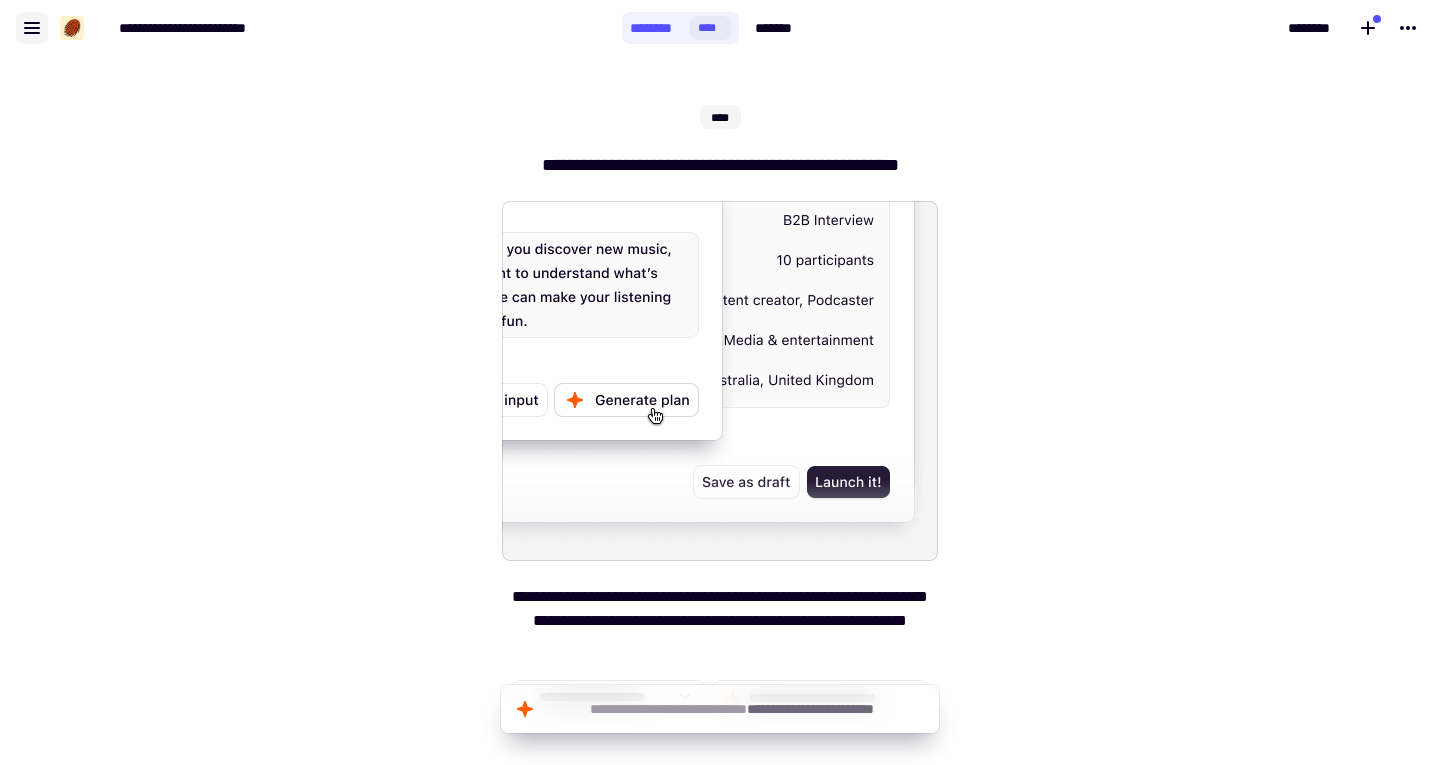 click 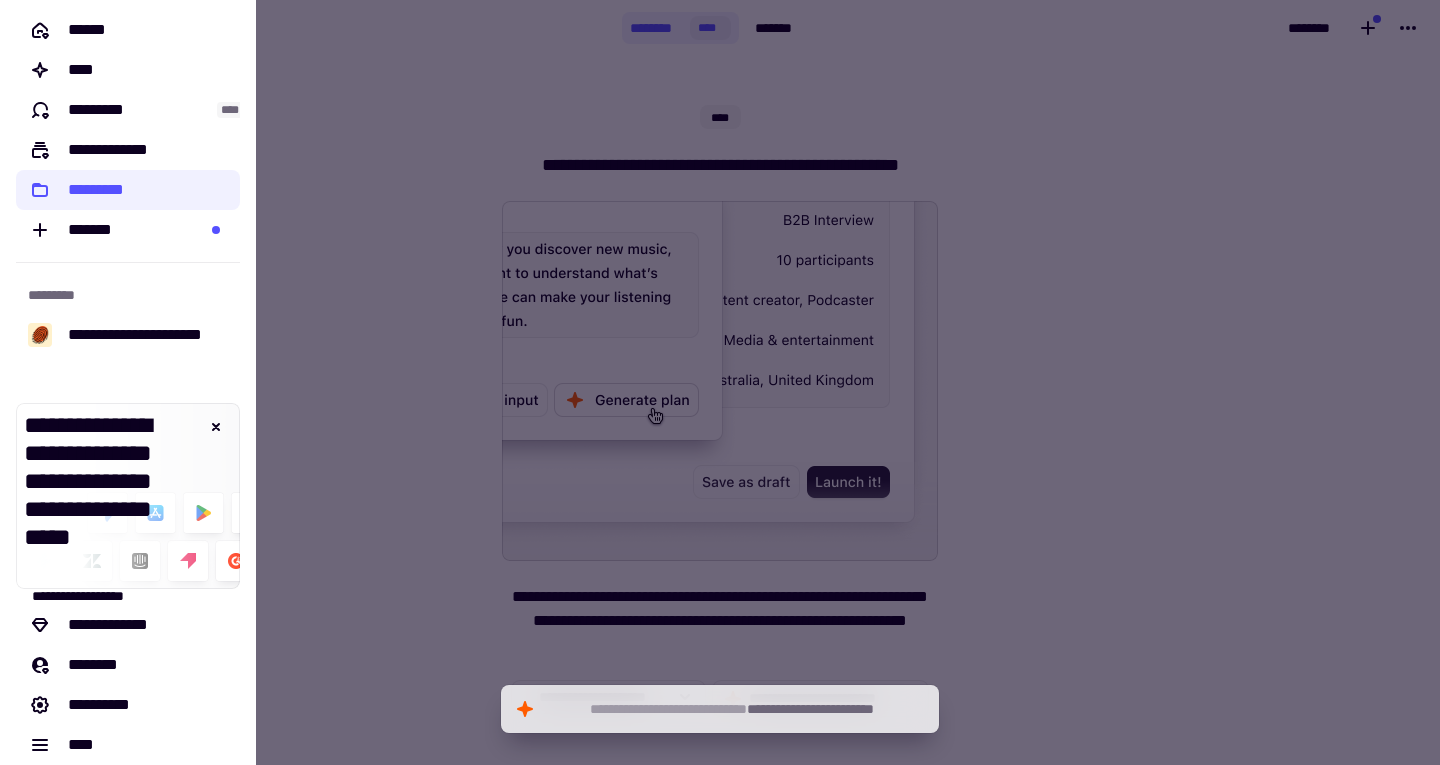 scroll, scrollTop: 0, scrollLeft: 0, axis: both 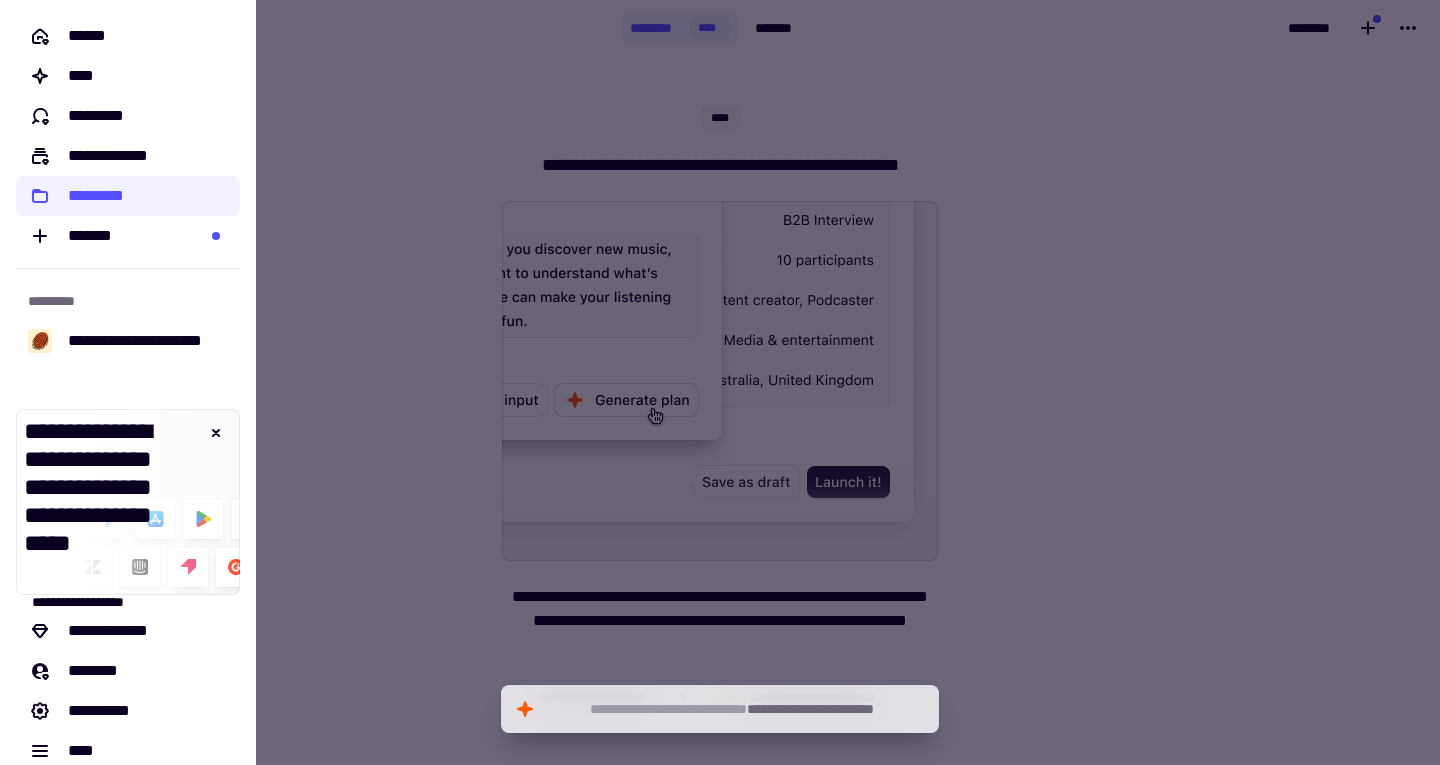 click 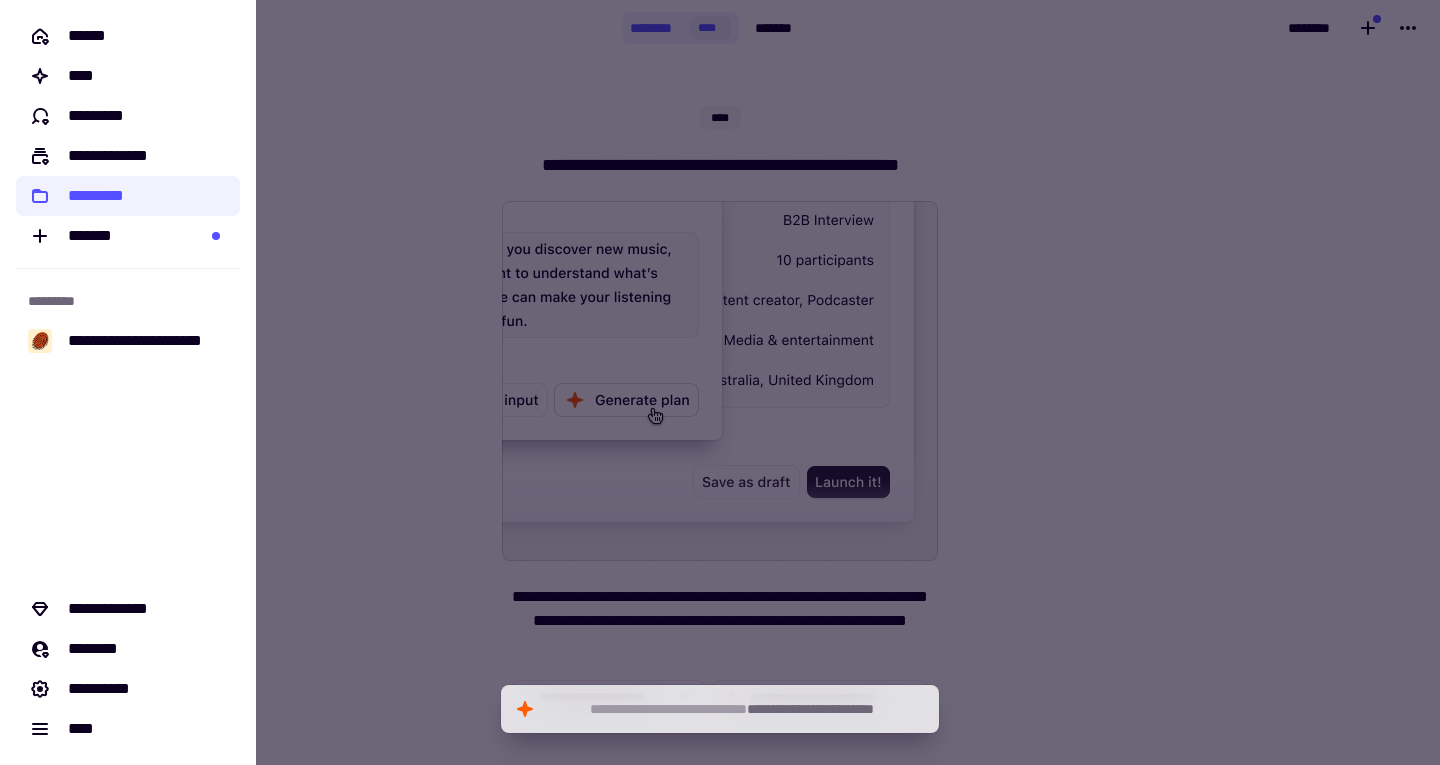 click at bounding box center [720, 382] 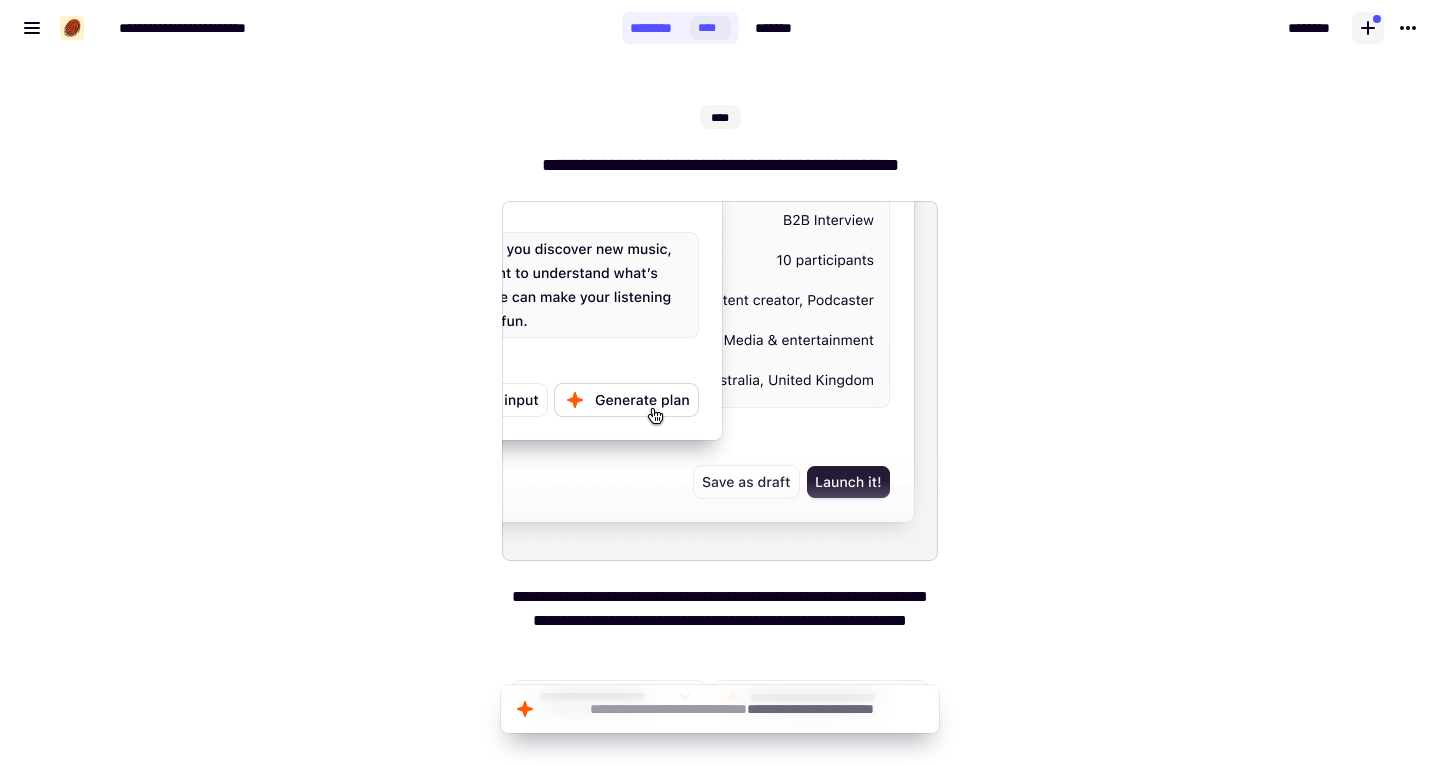 click 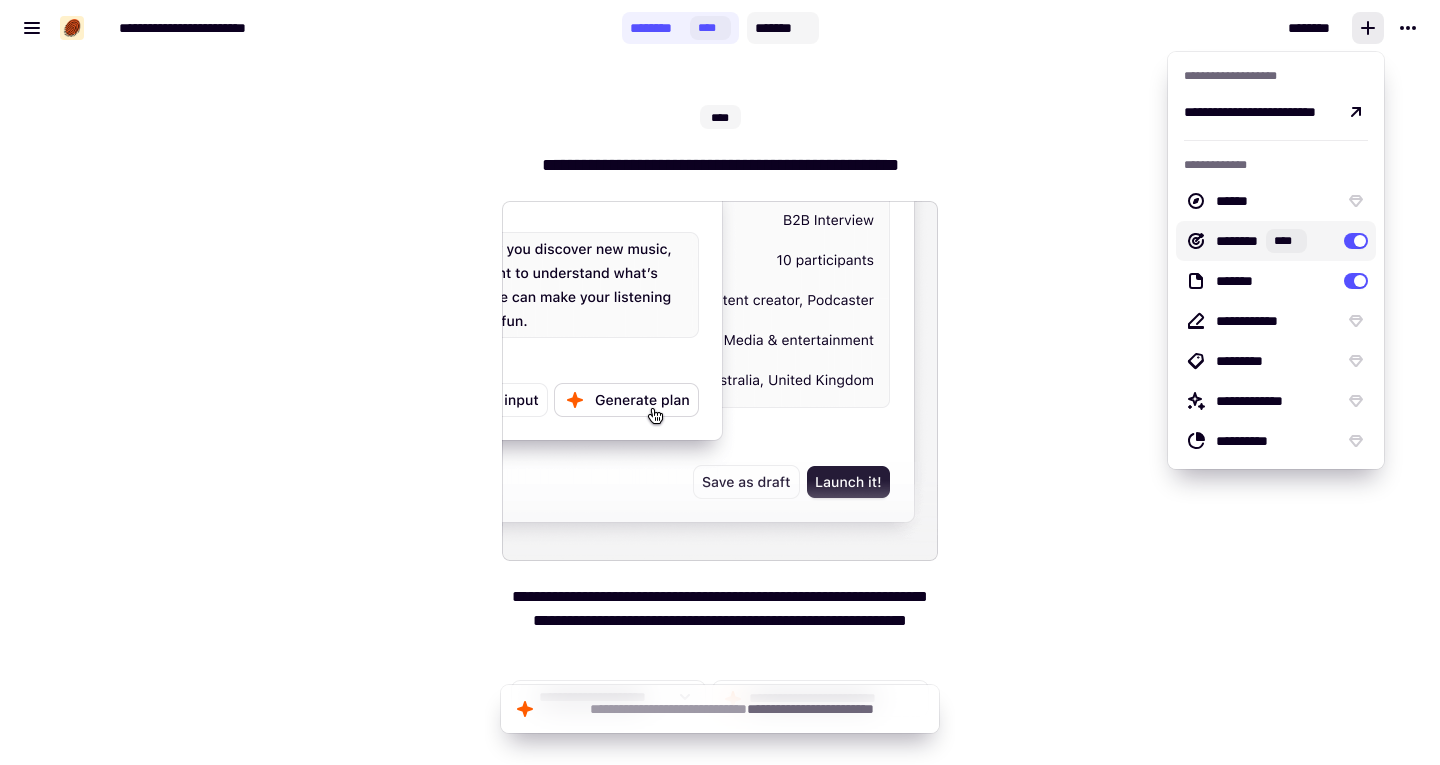 click on "*******" 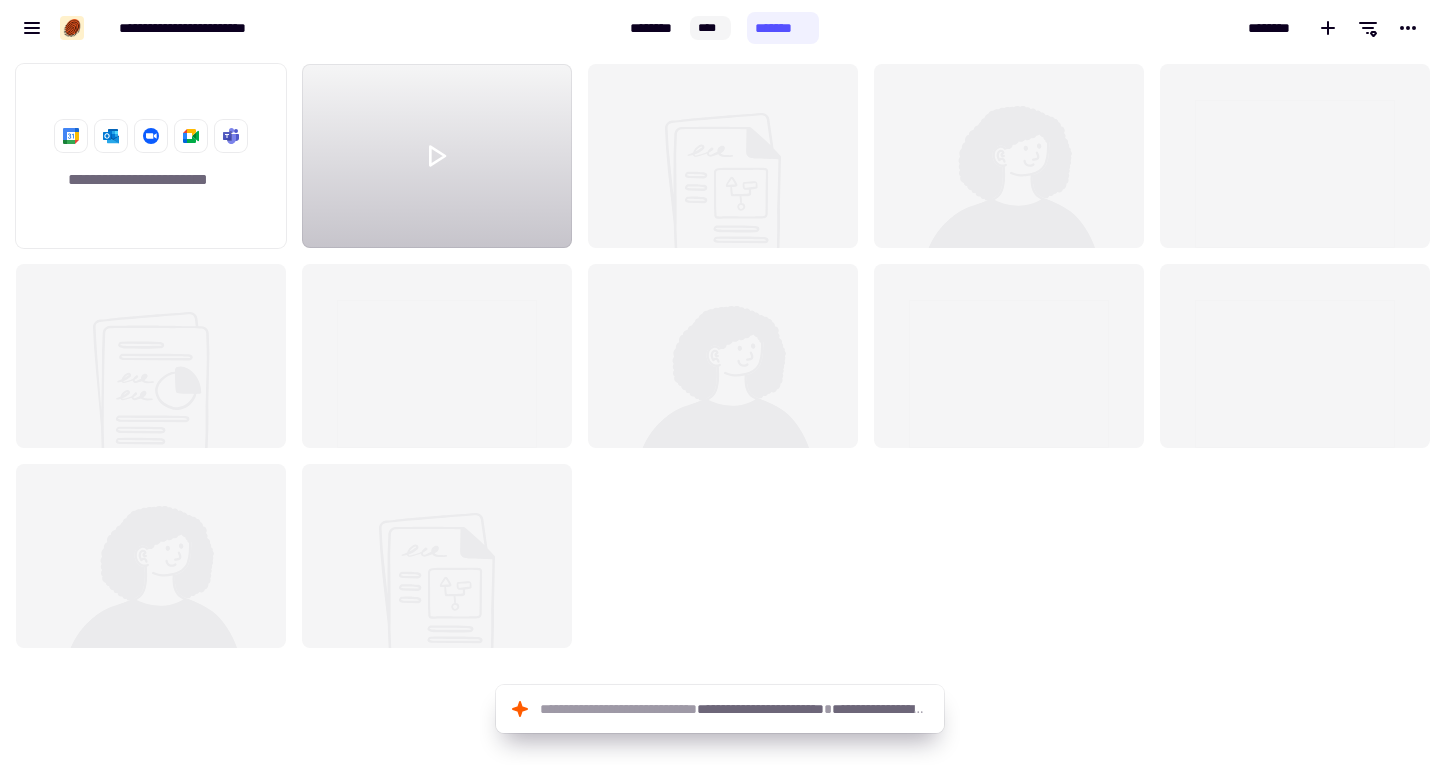scroll, scrollTop: 16, scrollLeft: 16, axis: both 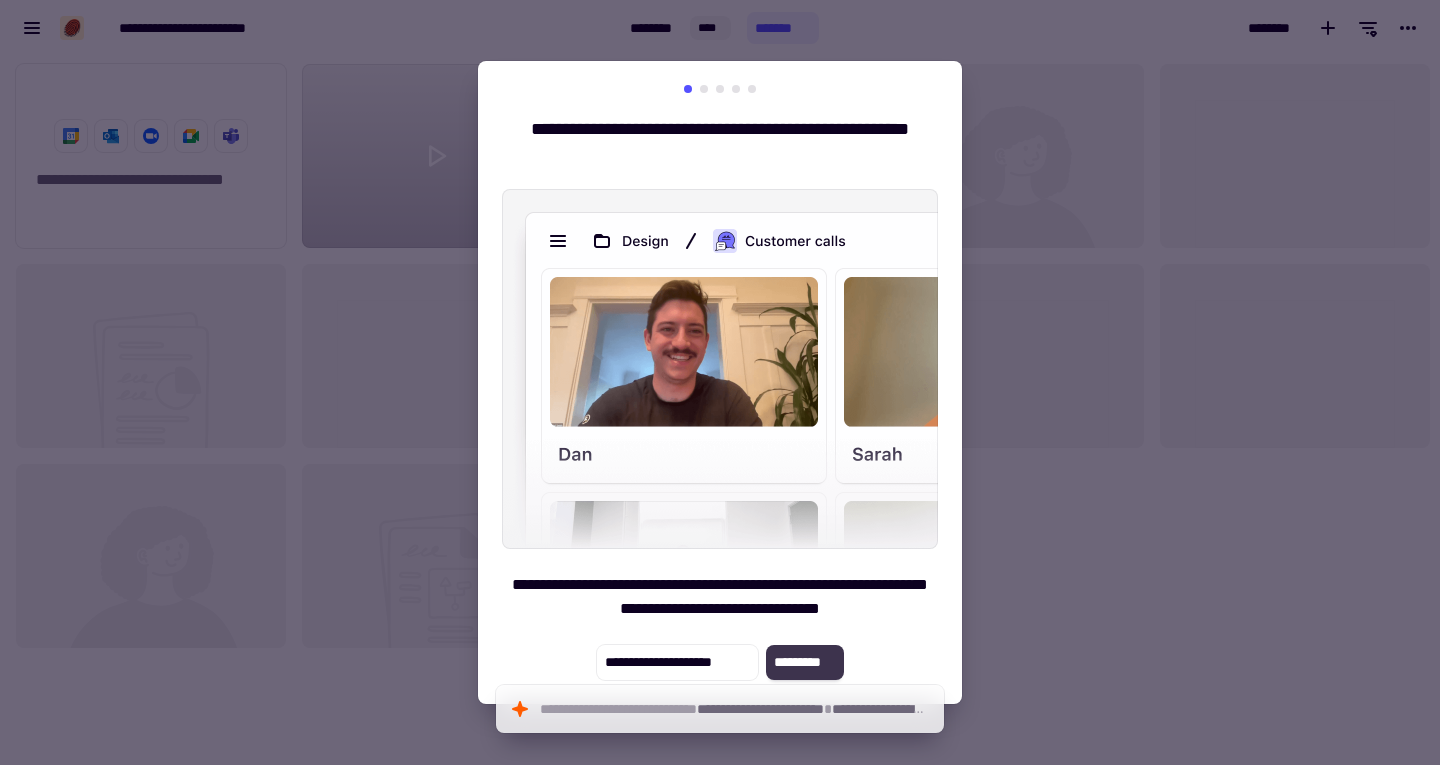 click on "*********" 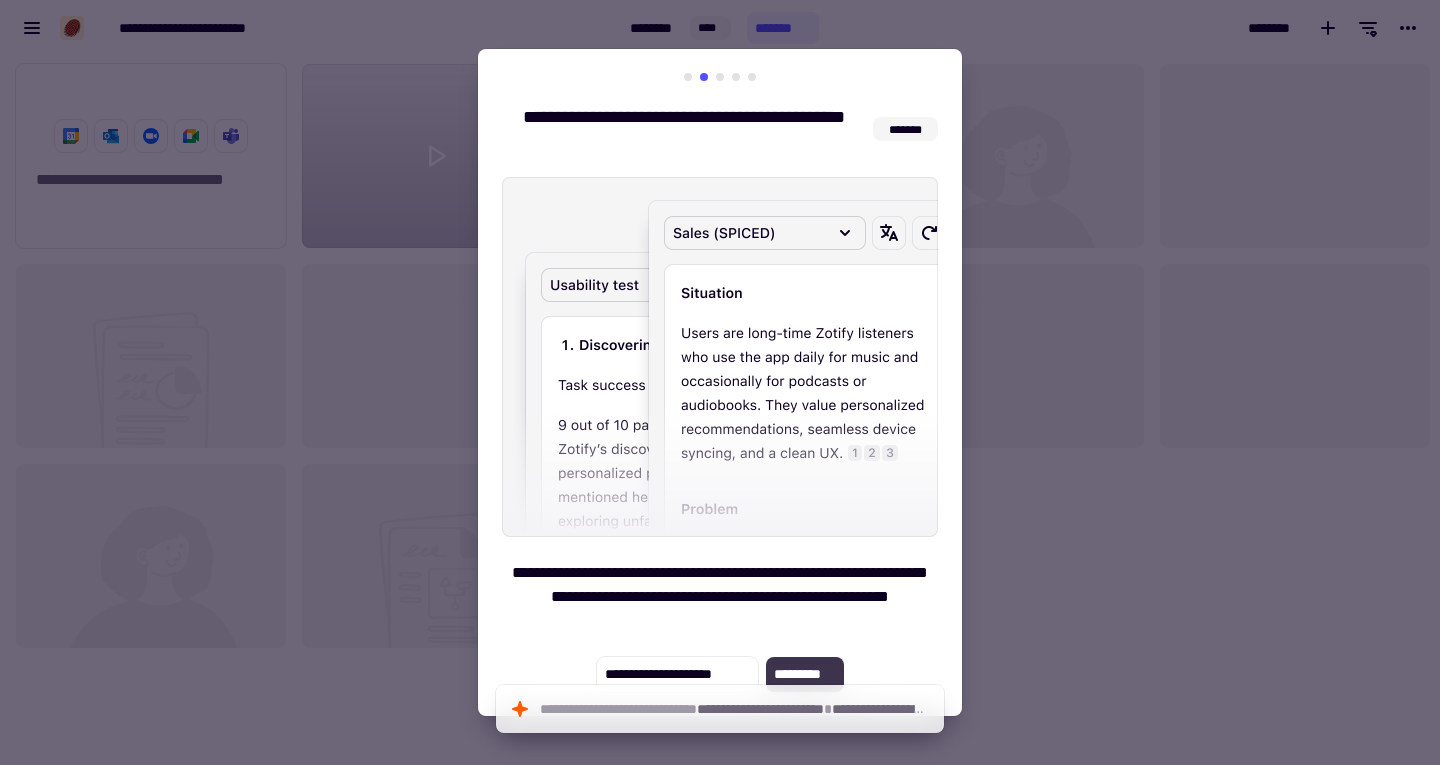click on "*********" 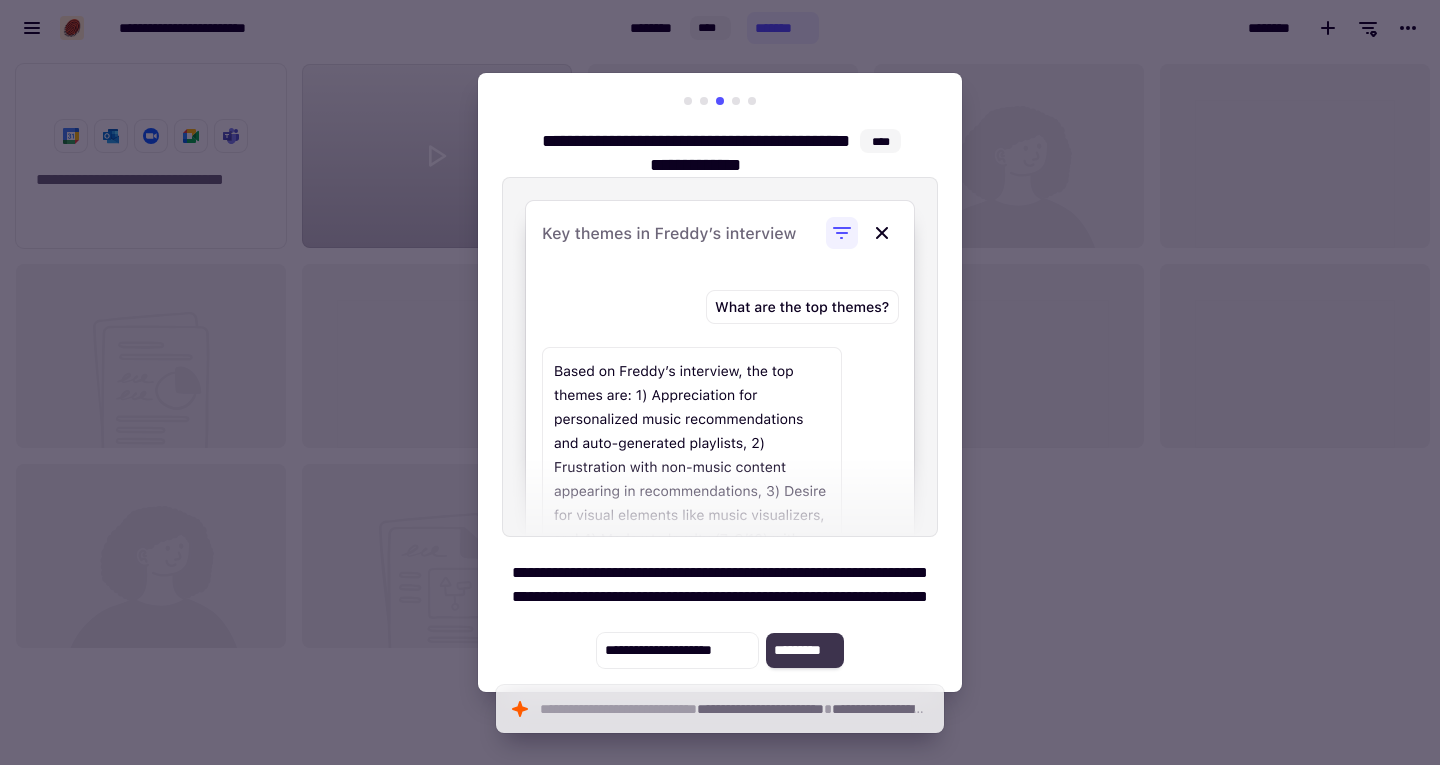 click on "*********" 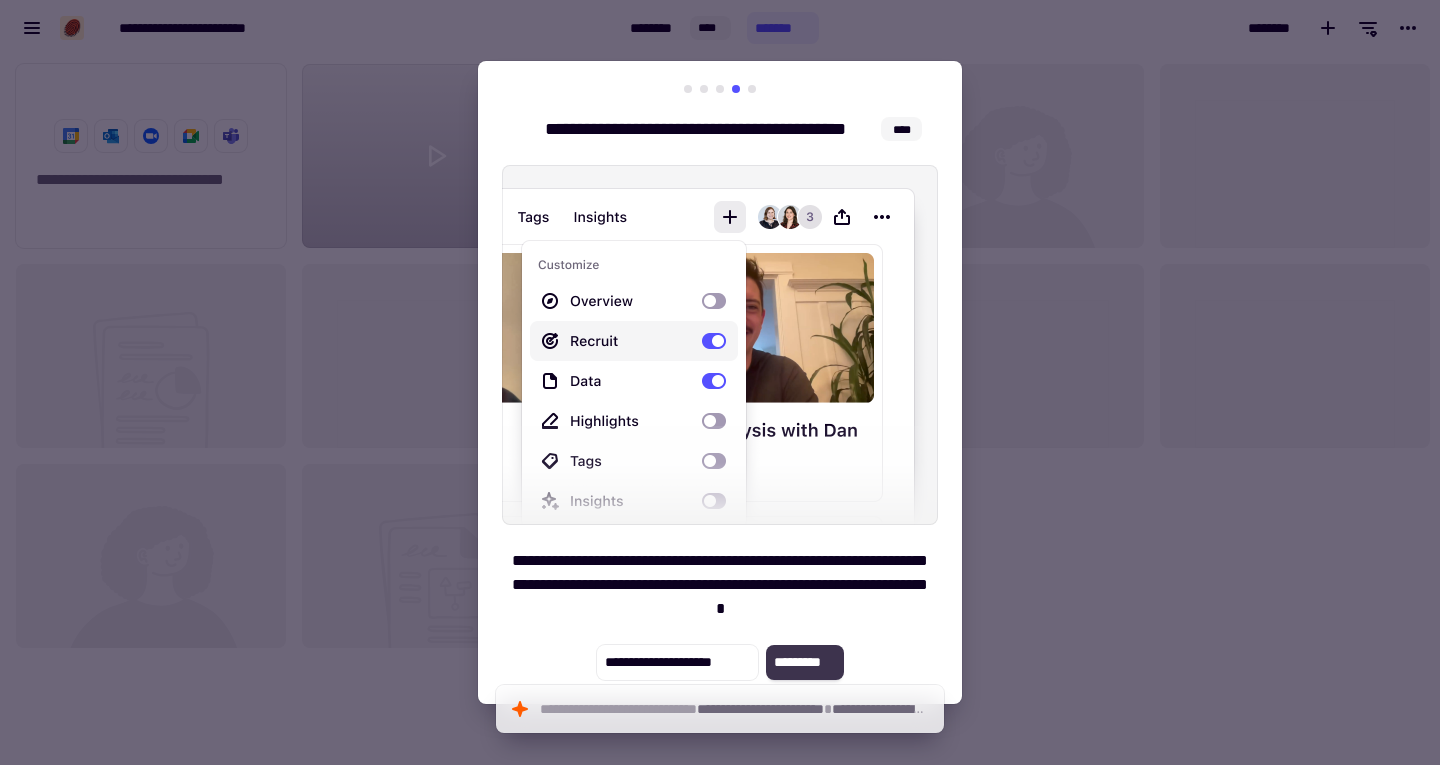click on "*********" 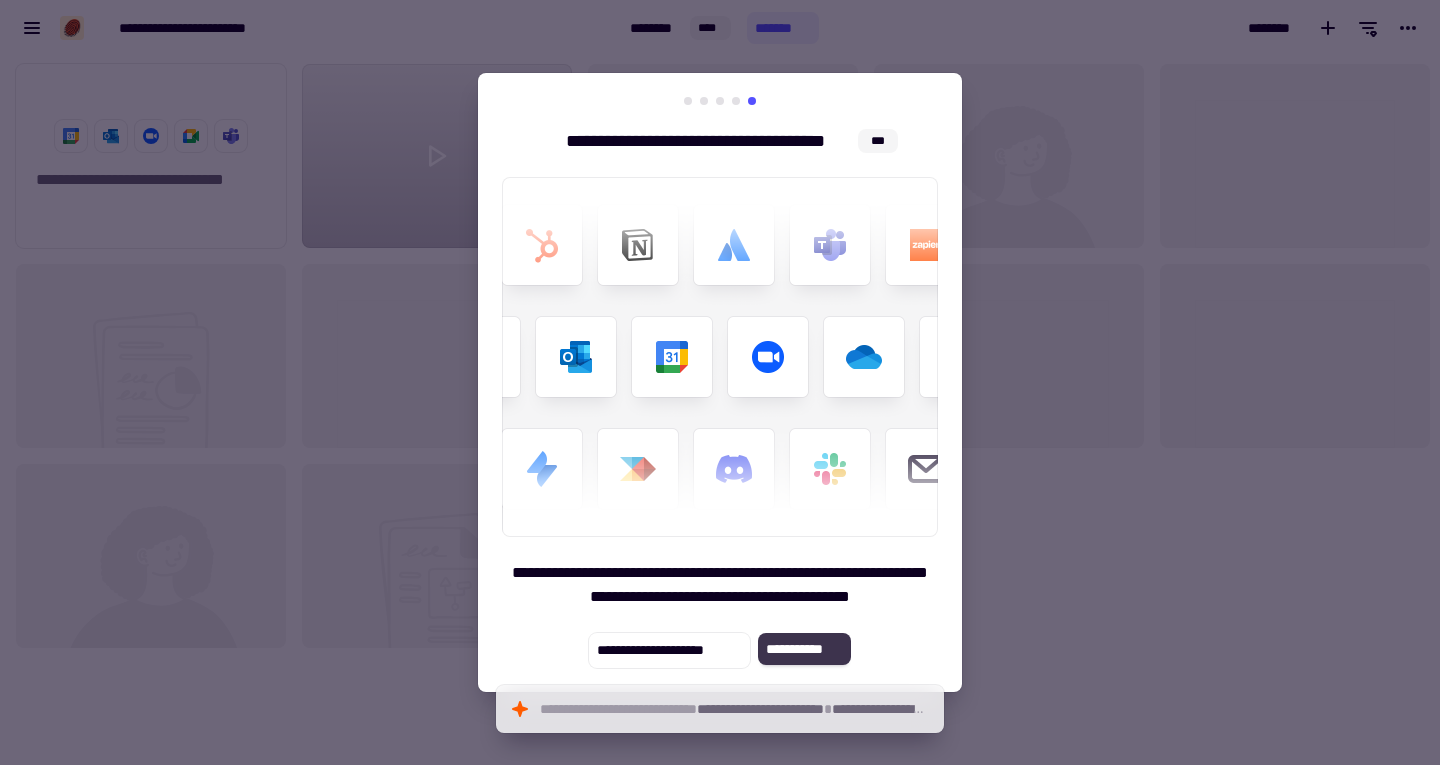click on "**********" 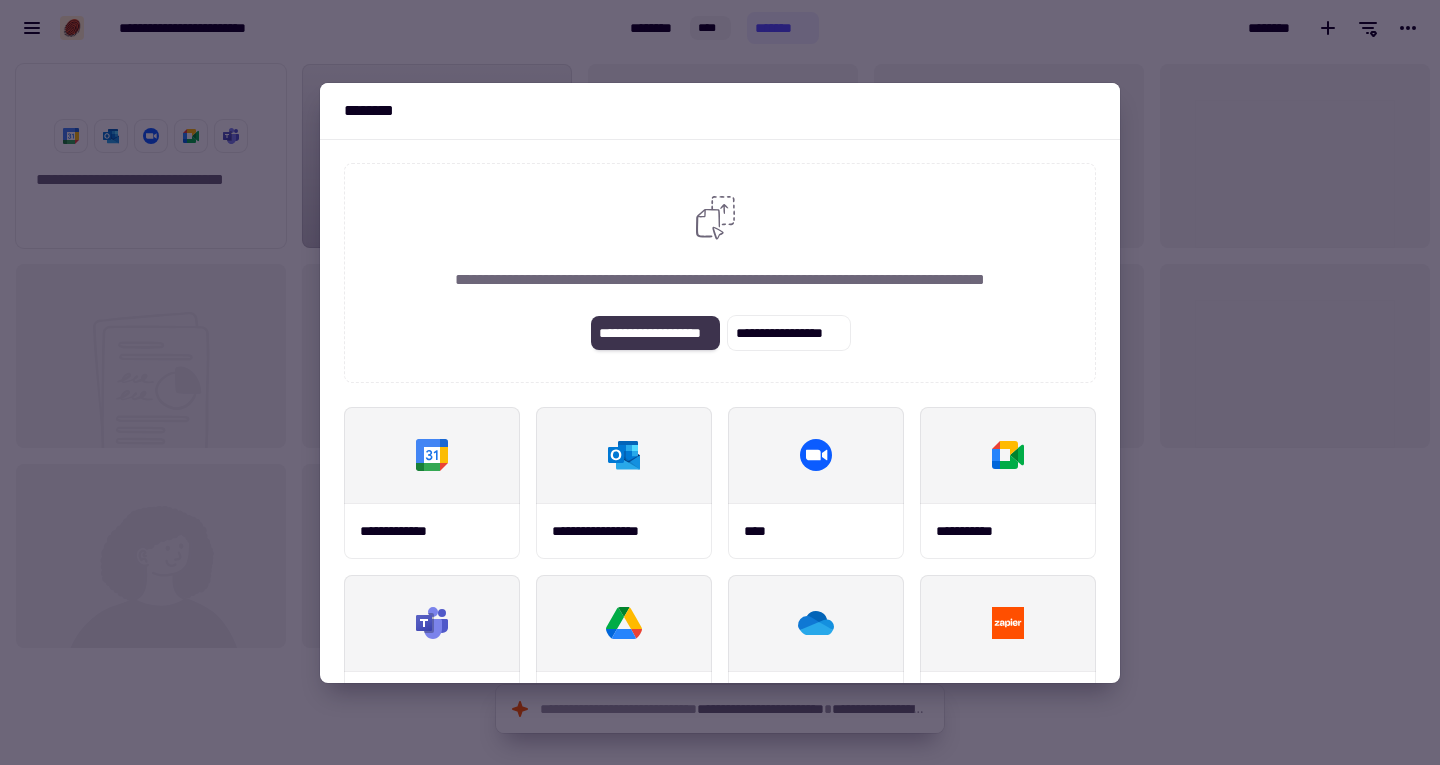 click on "**********" 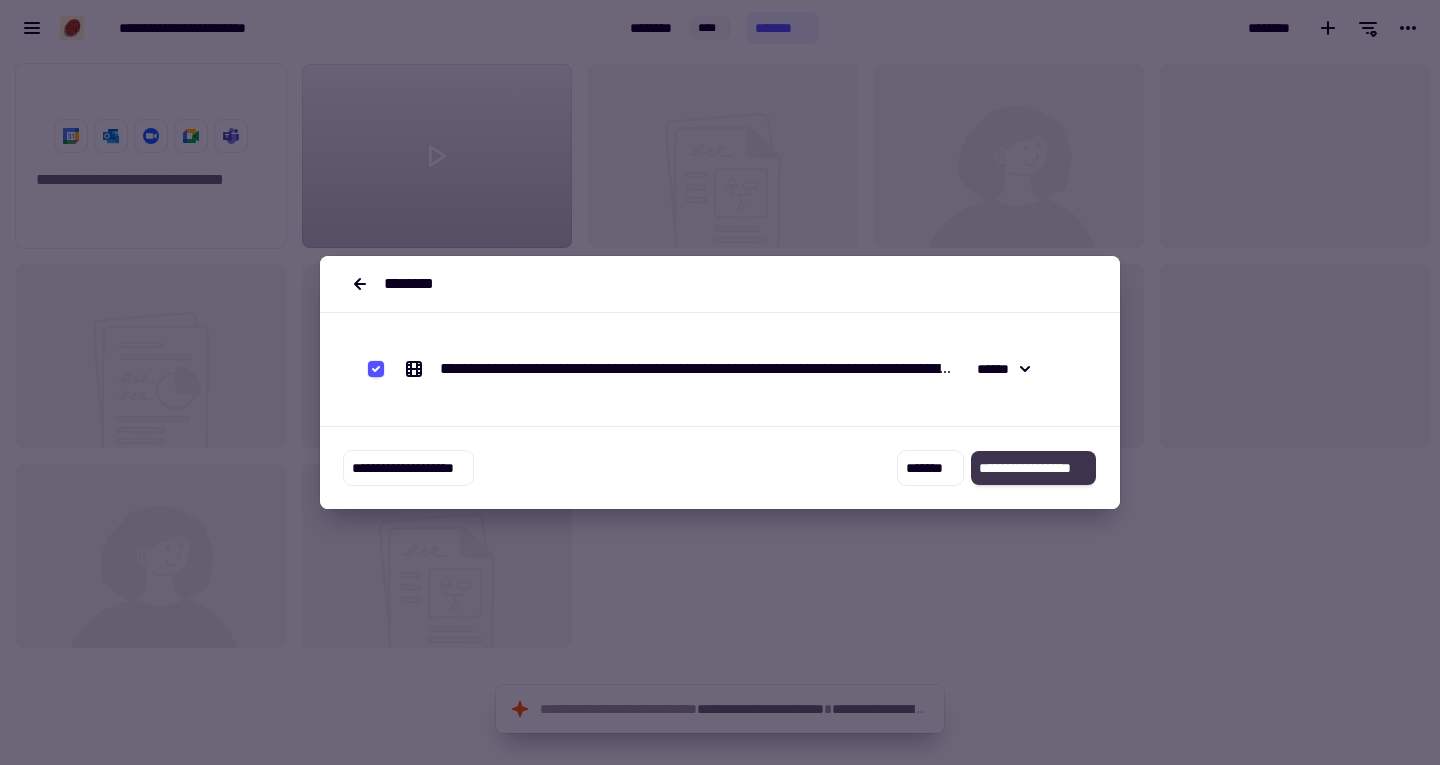 click on "**********" 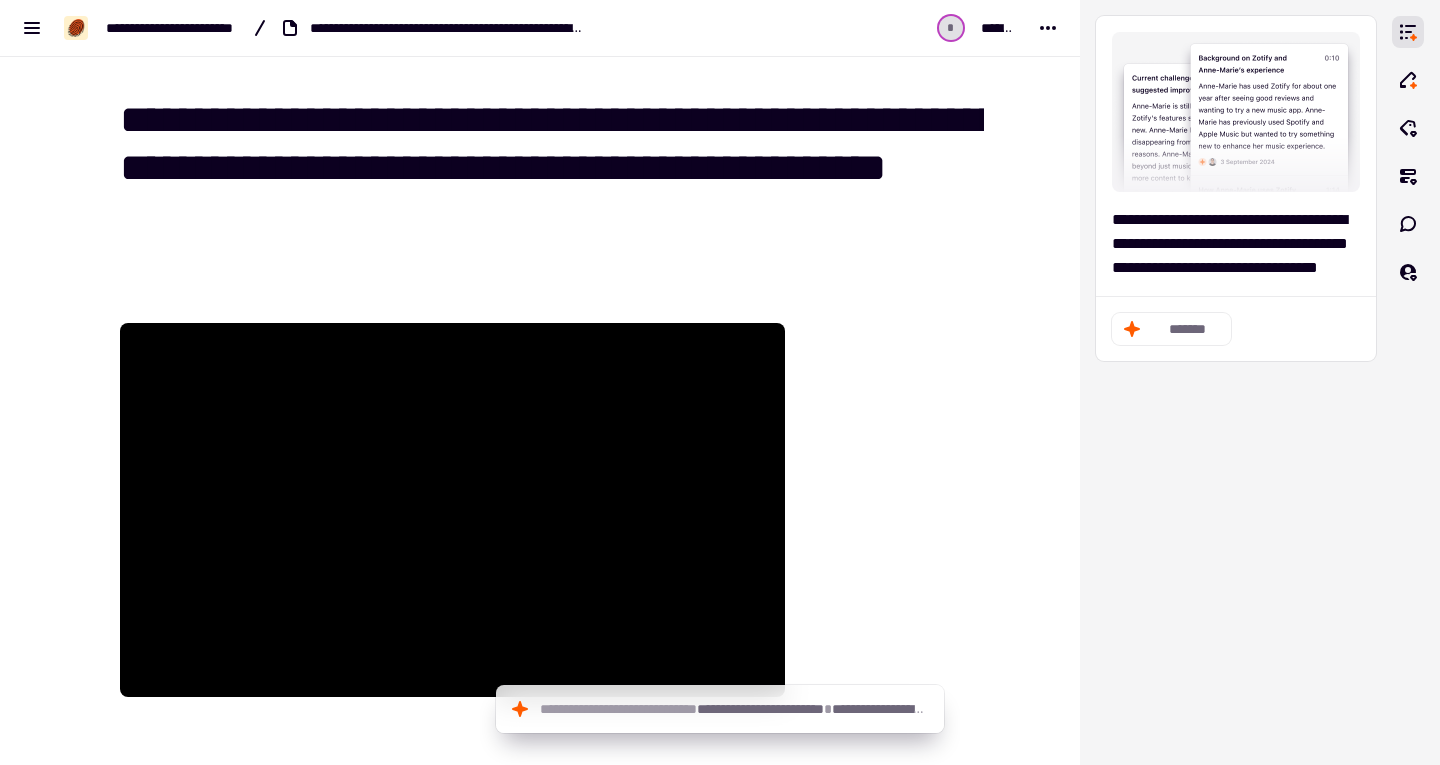 scroll, scrollTop: 247, scrollLeft: 0, axis: vertical 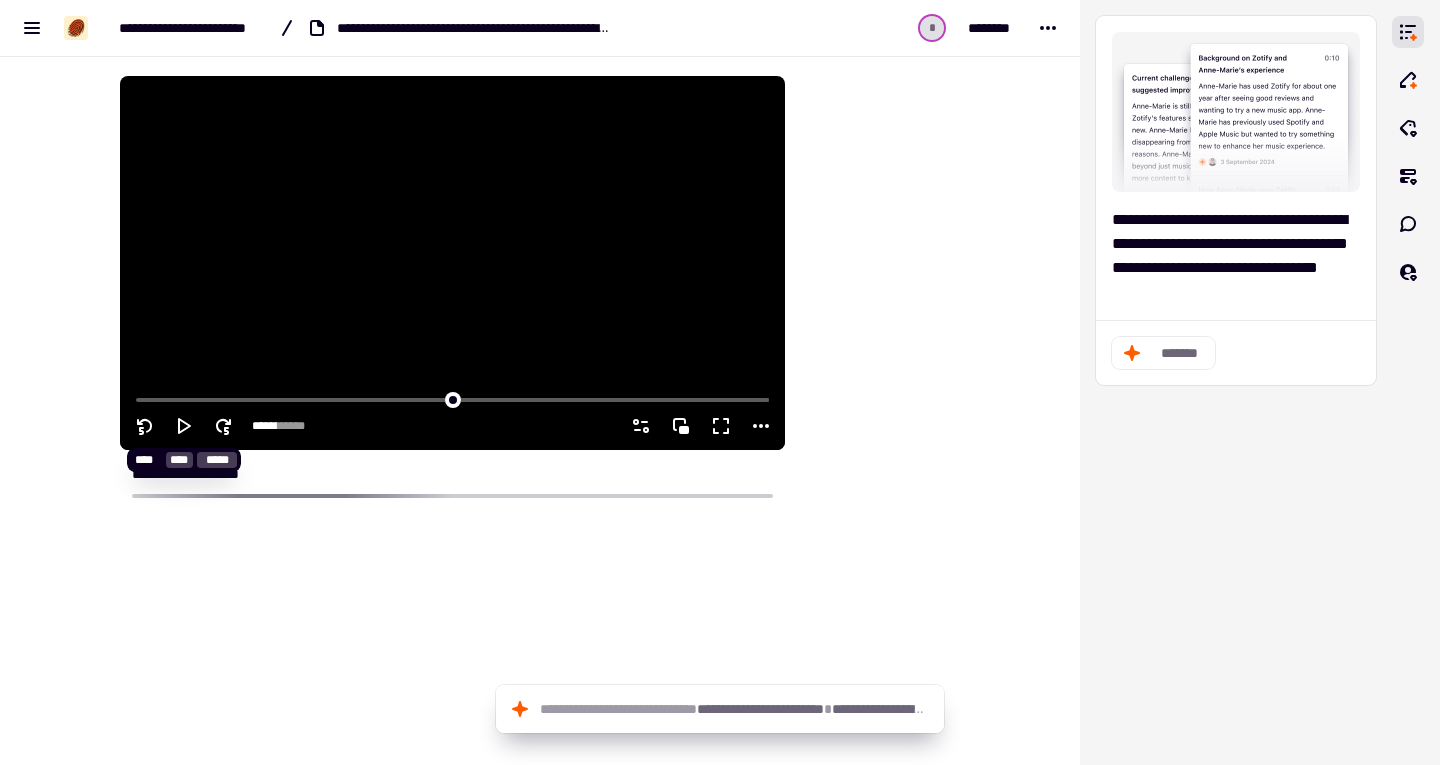 click 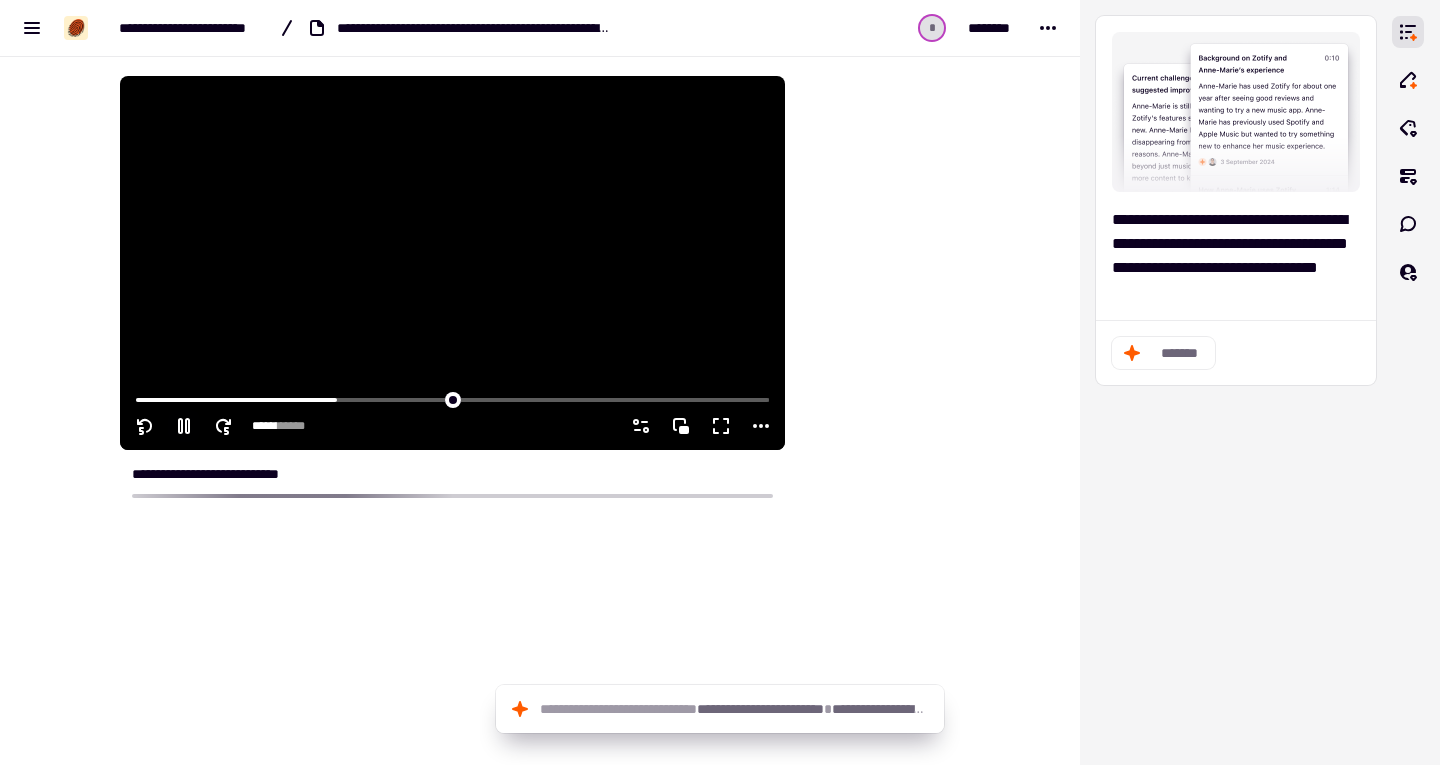 click 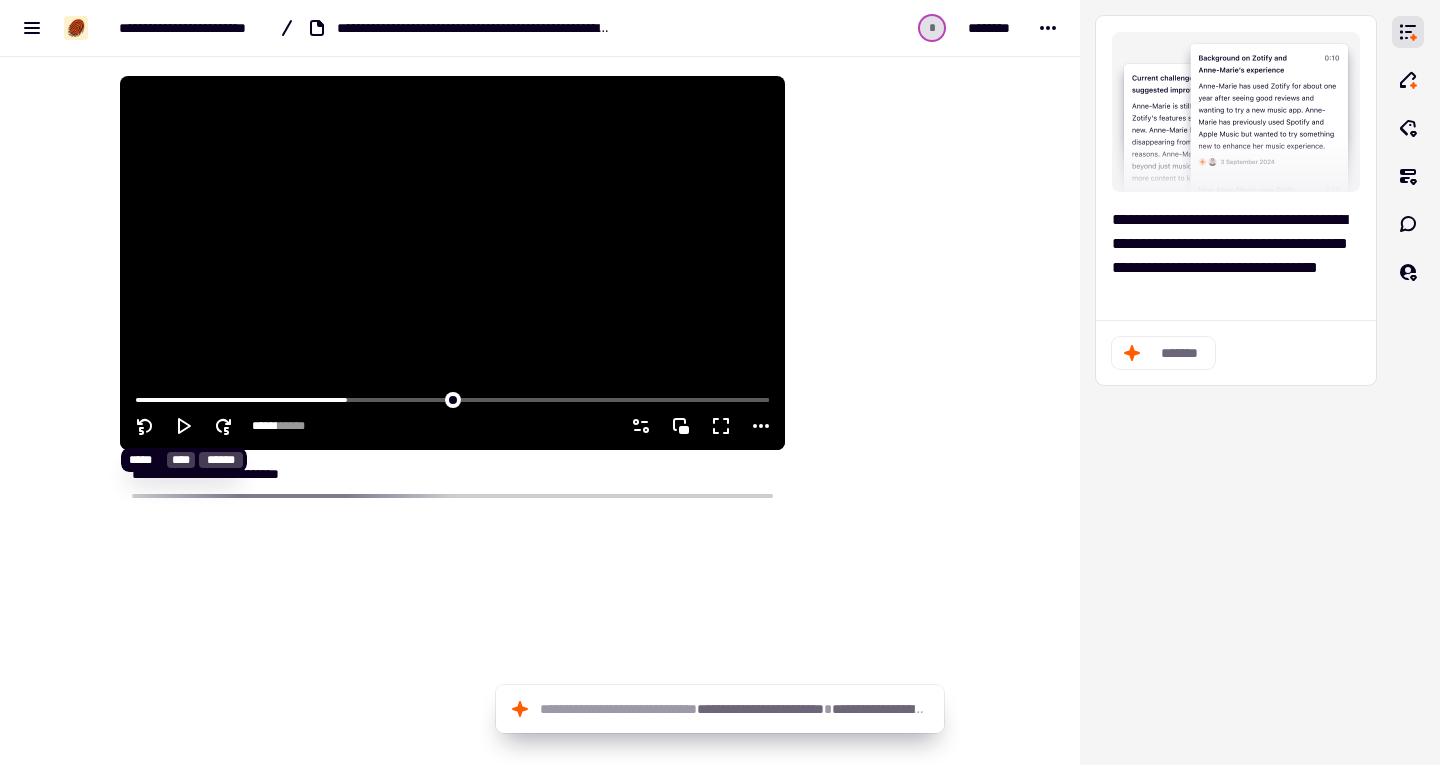 click 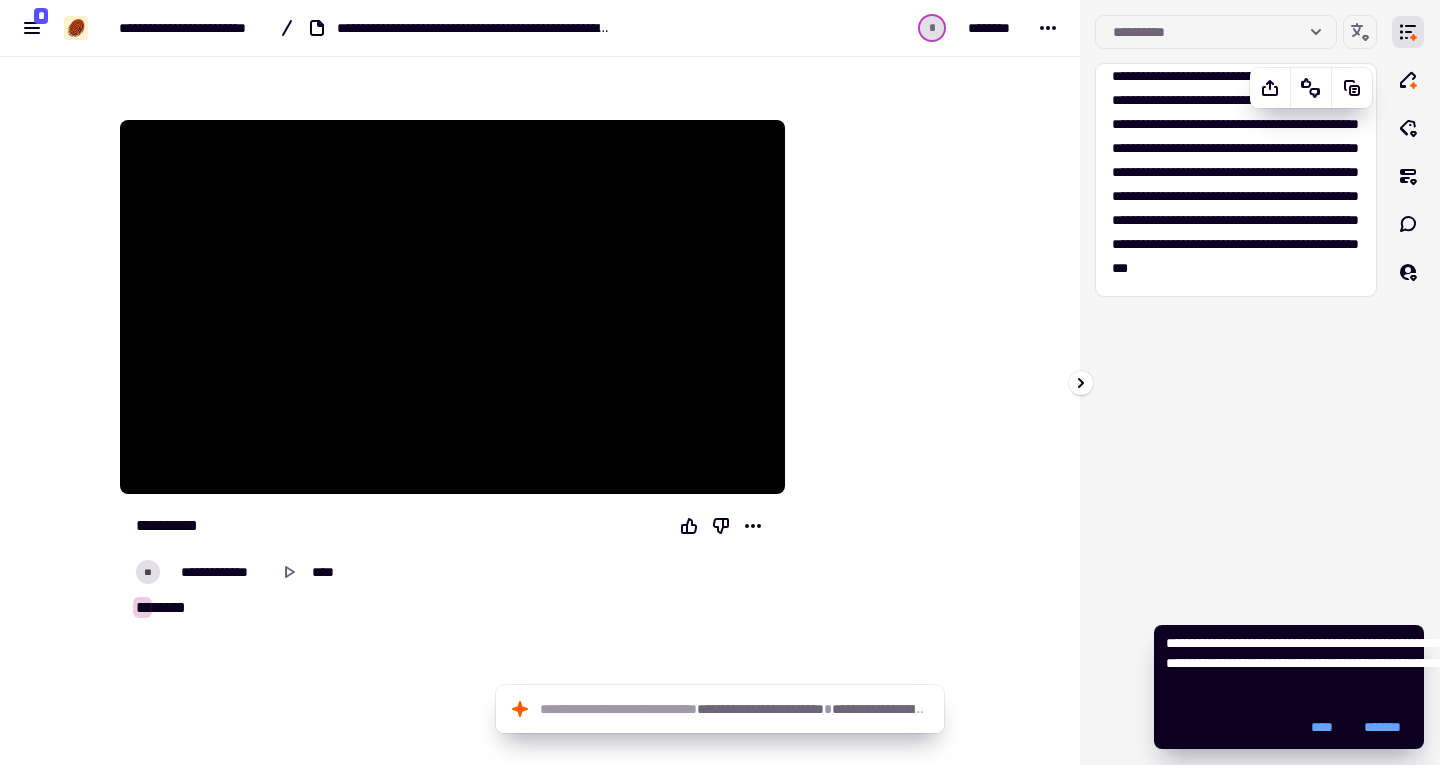 click on "**********" at bounding box center (1235, 172) 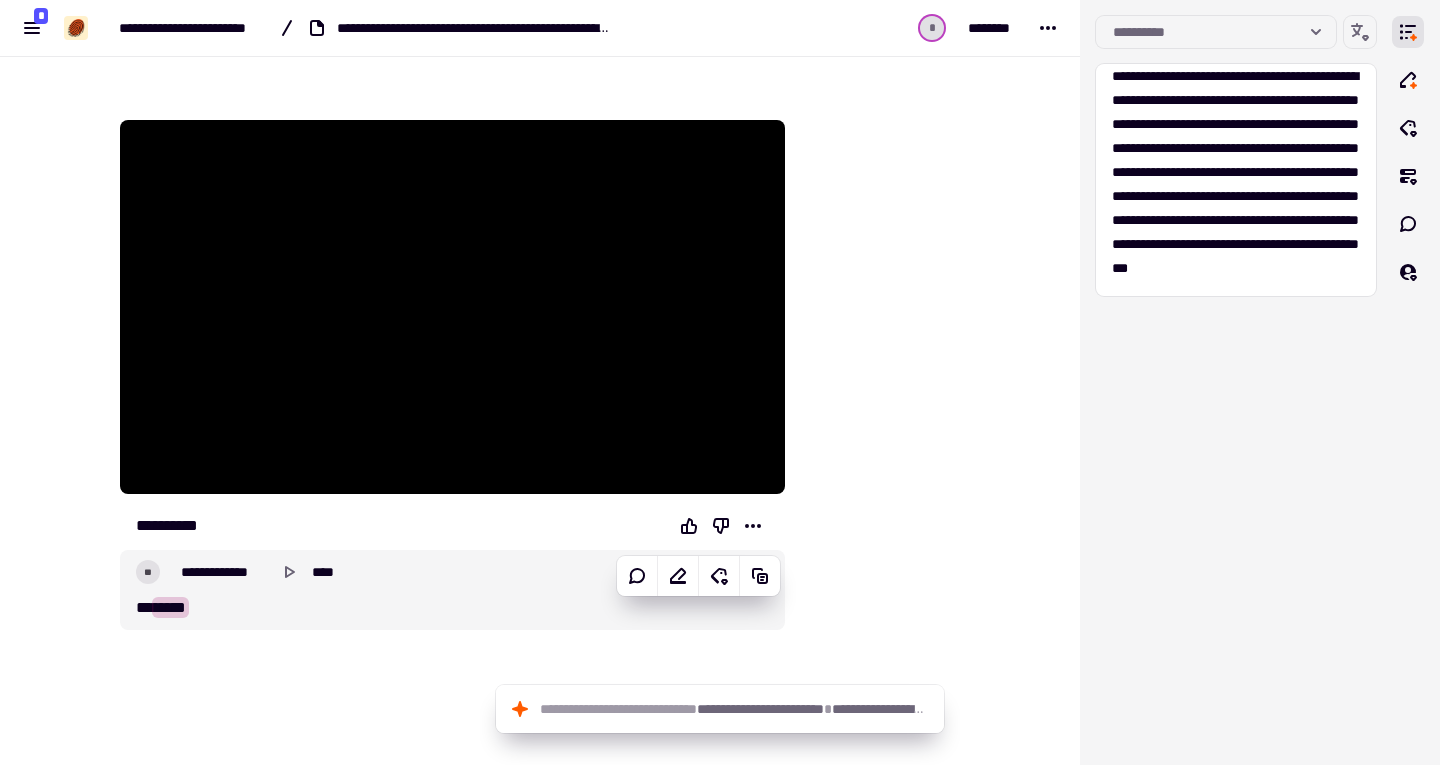 click on "**********" at bounding box center (440, 460) 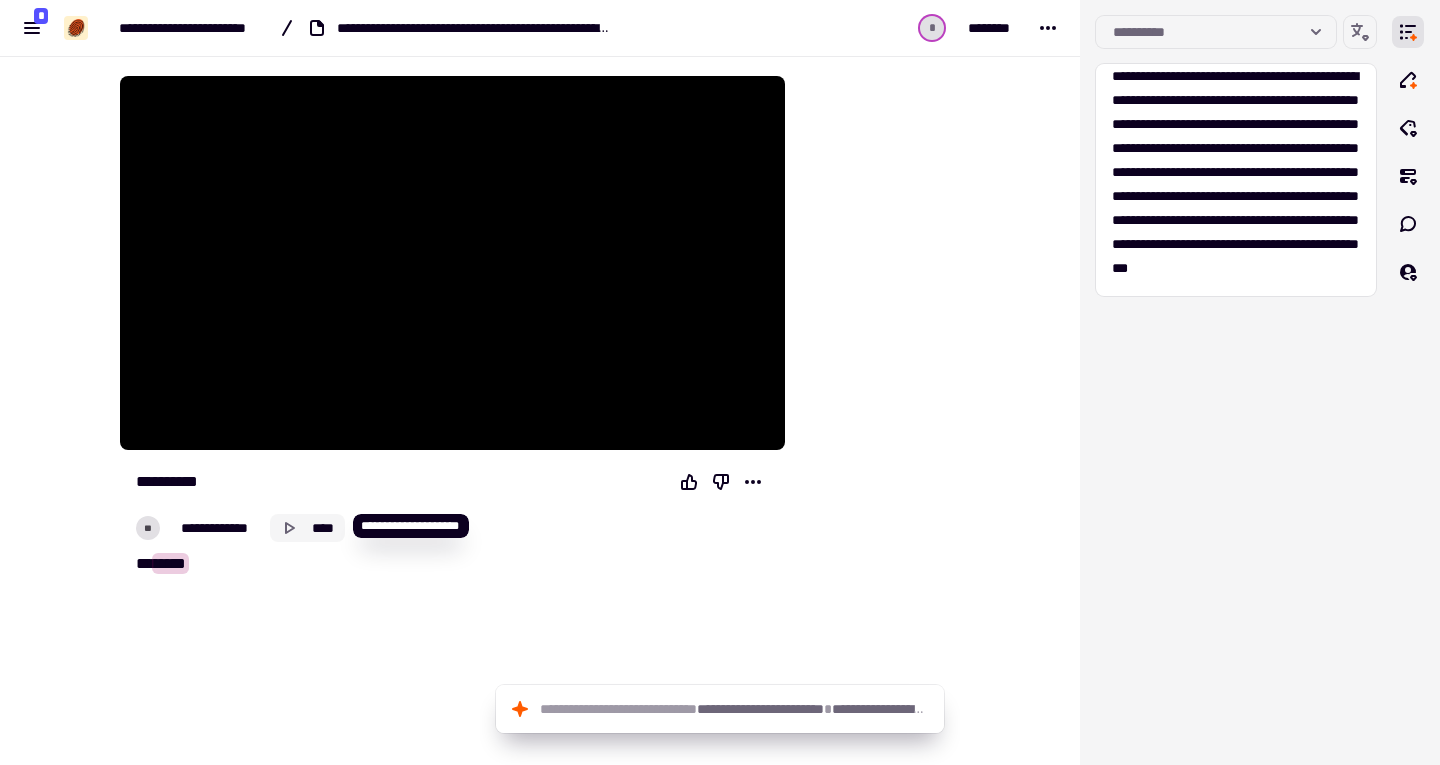 click 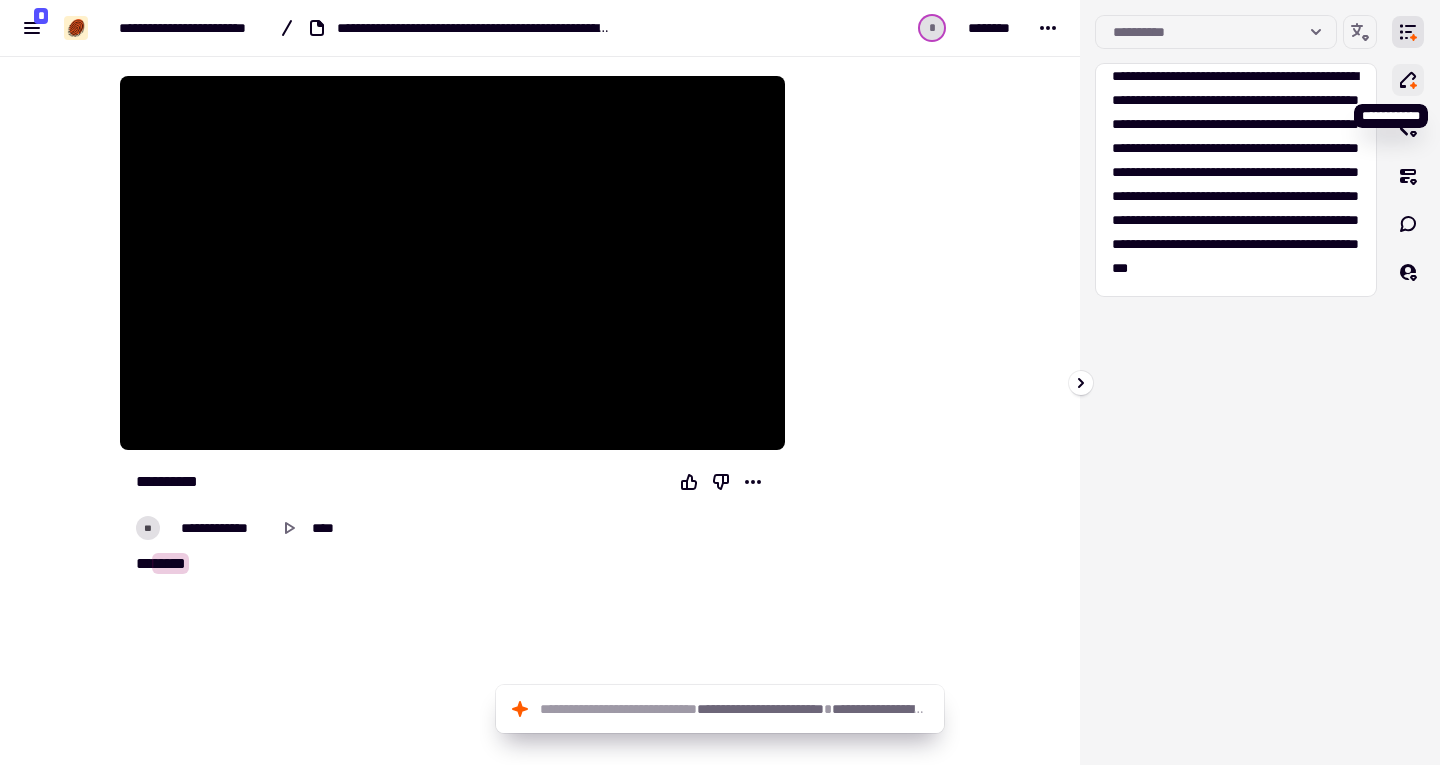 type on "*****" 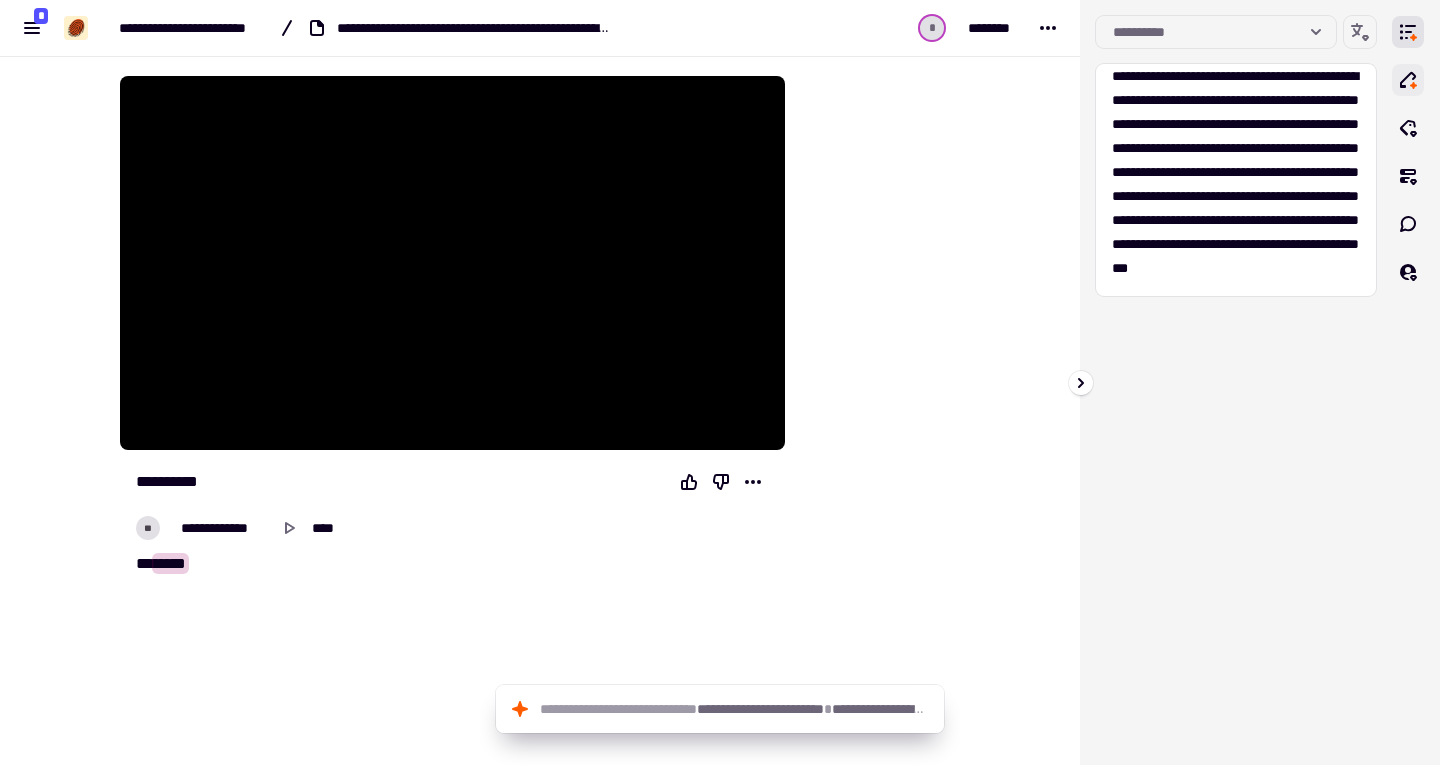 click 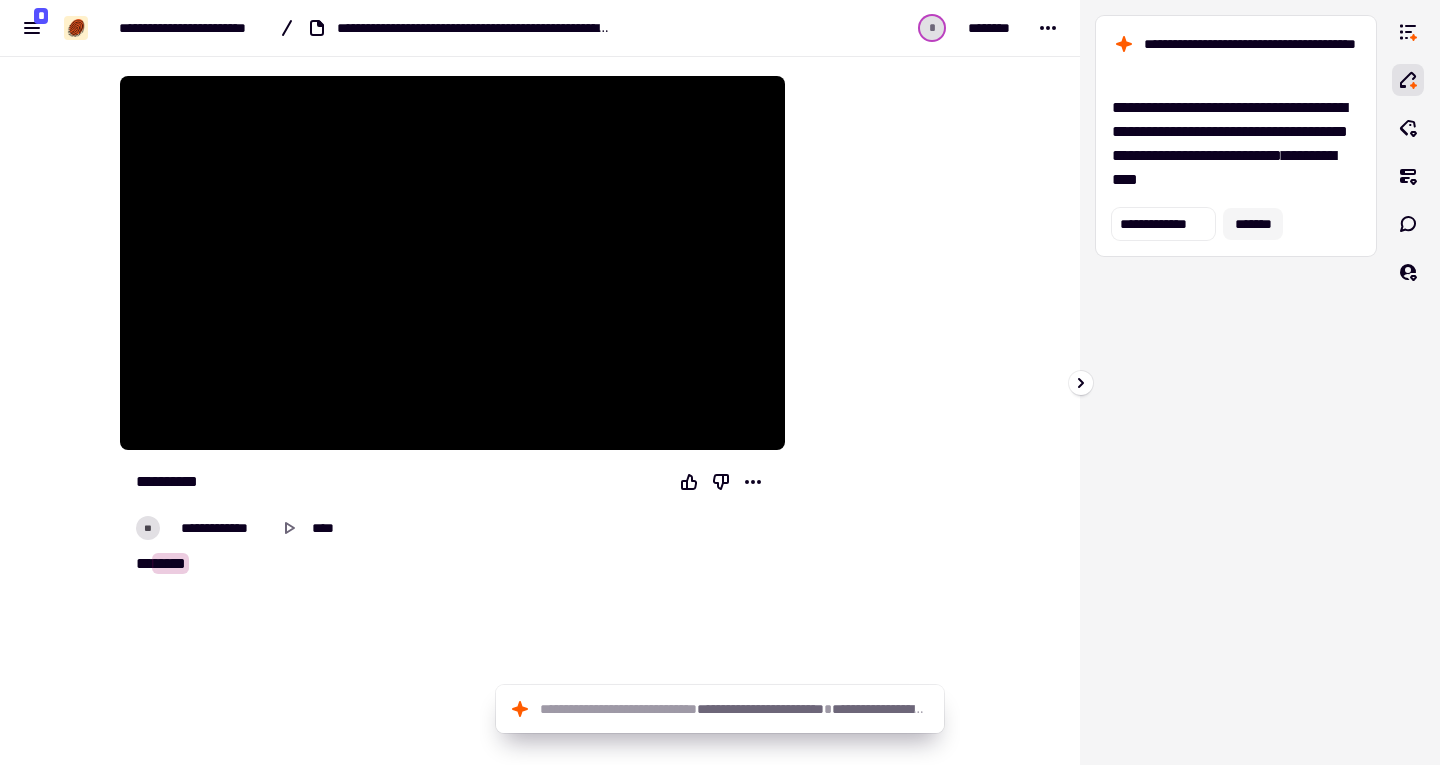 click on "*******" 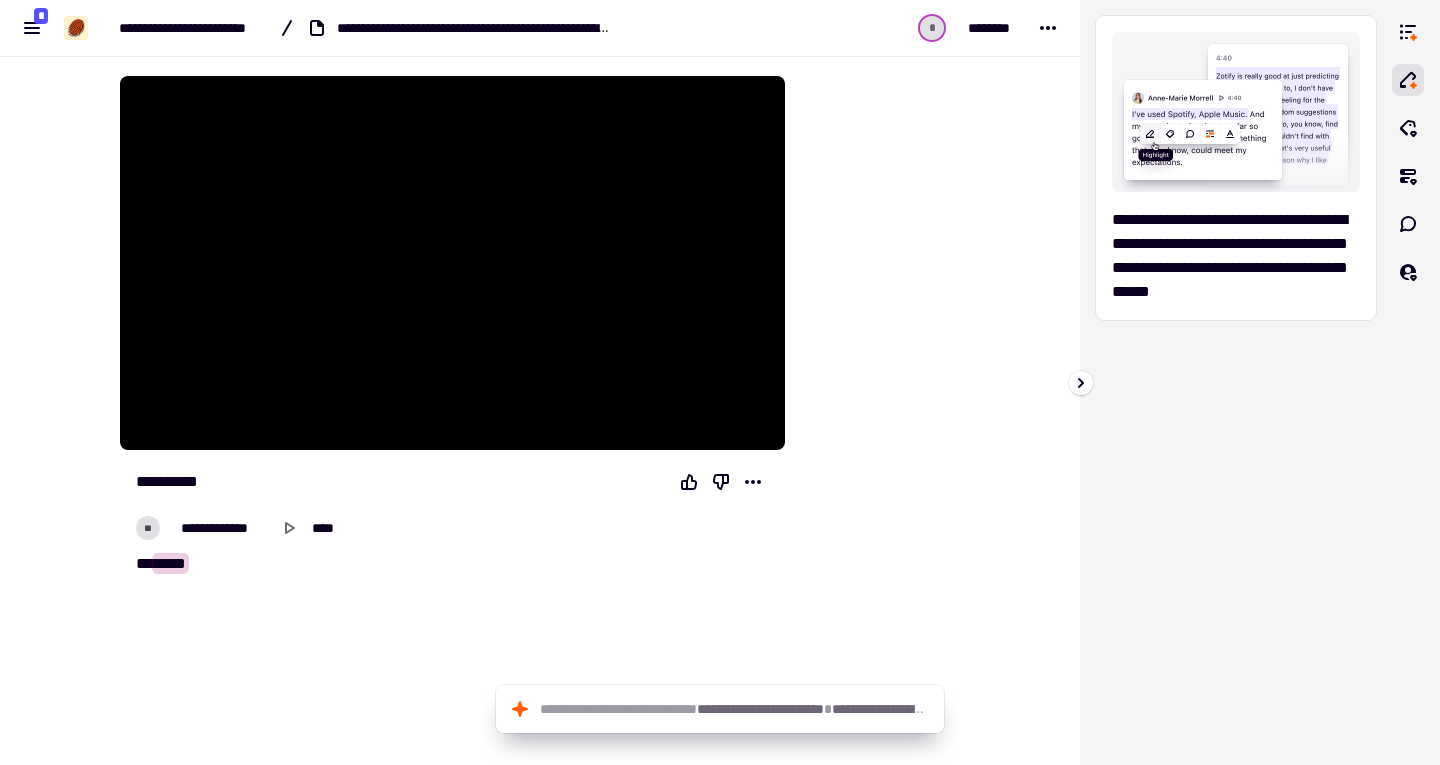 click on "**********" at bounding box center (1230, 255) 